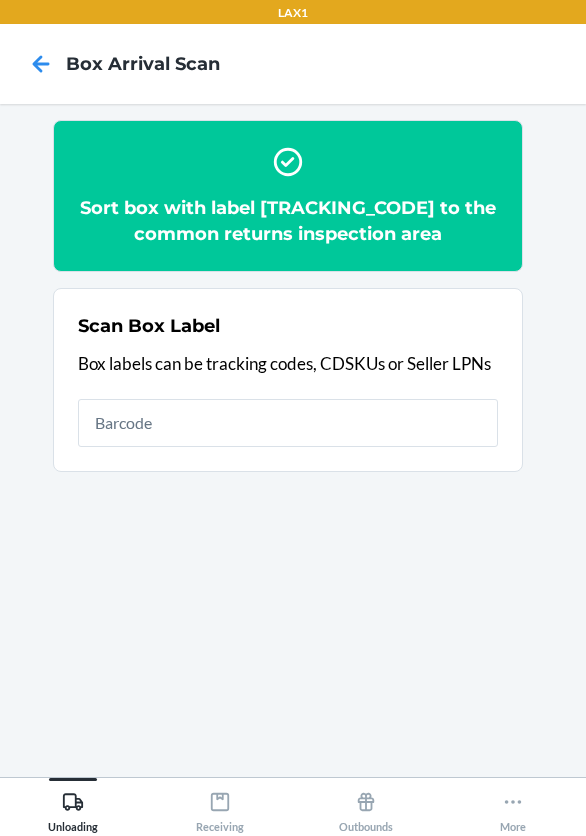 scroll, scrollTop: 0, scrollLeft: 0, axis: both 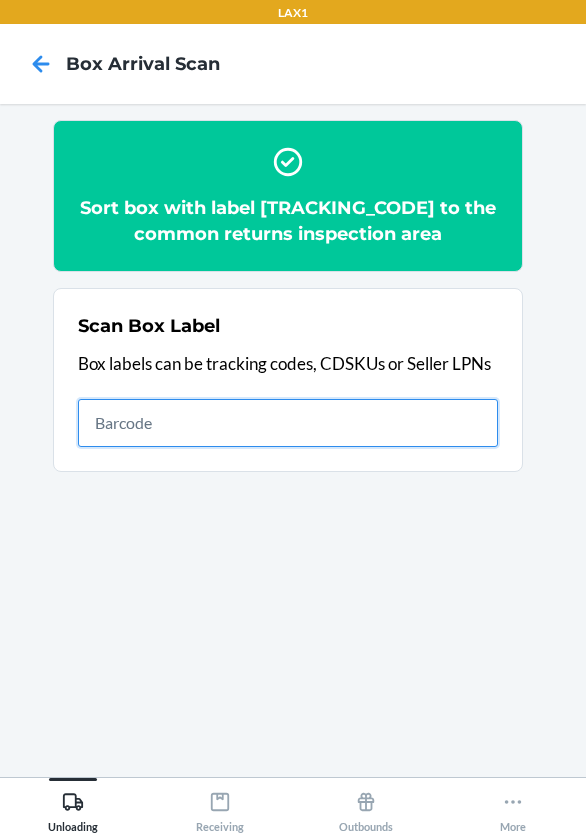 click at bounding box center (288, 423) 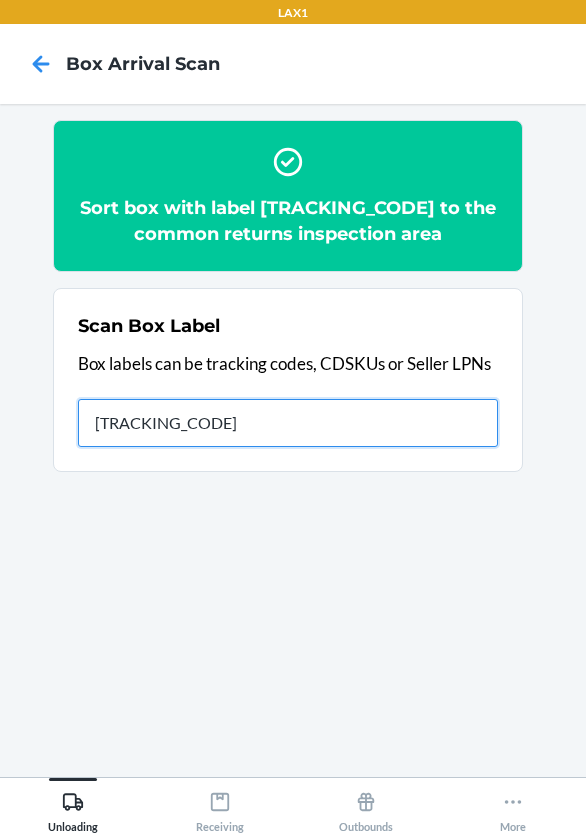 type on "[TRACKING_CODE]" 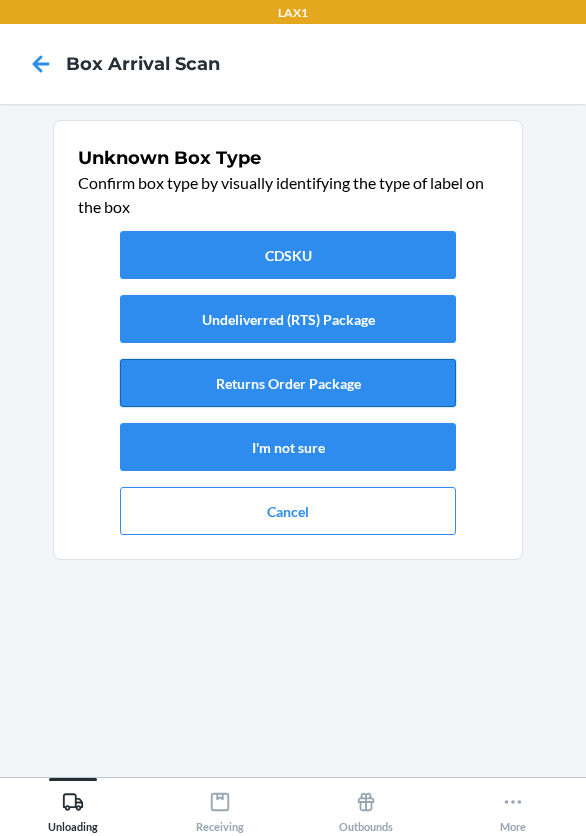 click on "Returns Order Package" at bounding box center [288, 383] 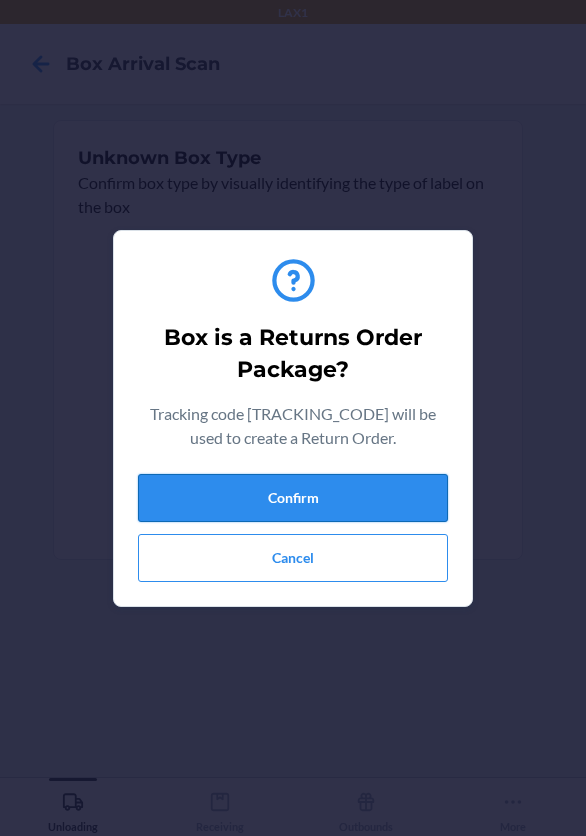 click on "Confirm" at bounding box center (293, 498) 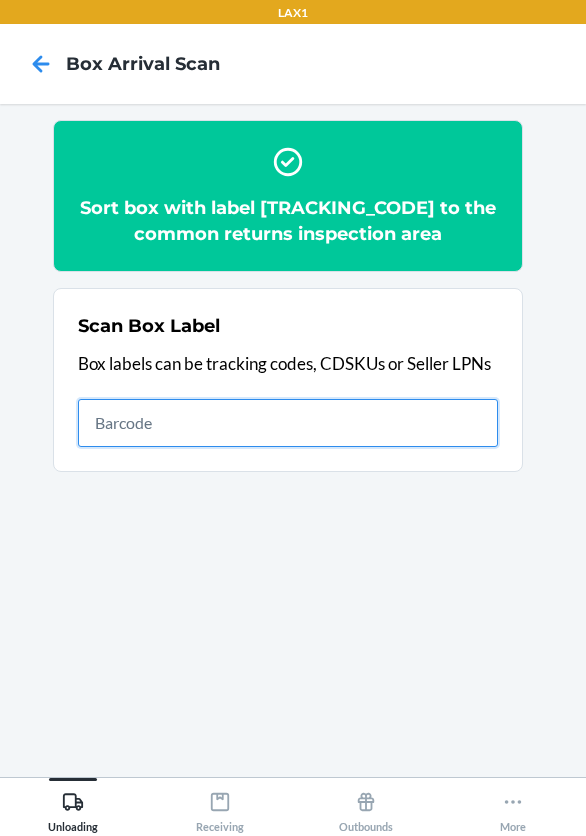 click at bounding box center [288, 423] 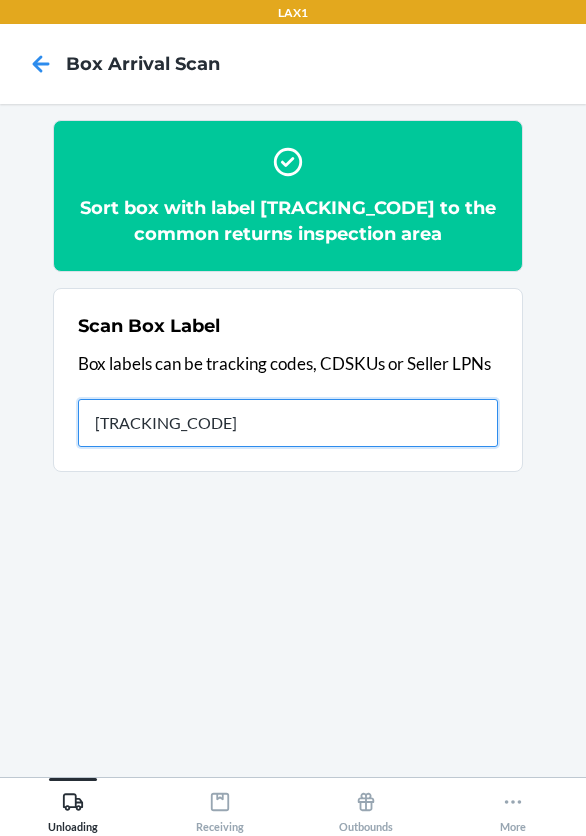 type on "[TRACKING]" 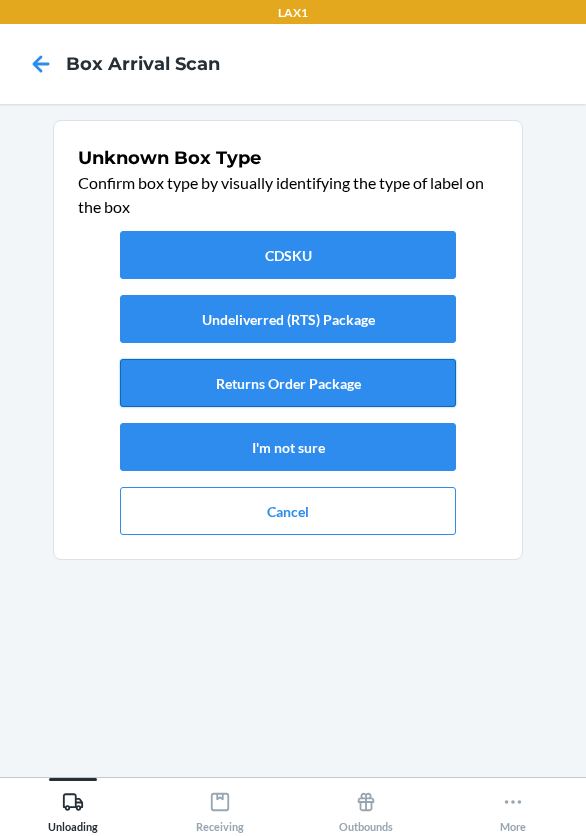 click on "Returns Order Package" at bounding box center (288, 383) 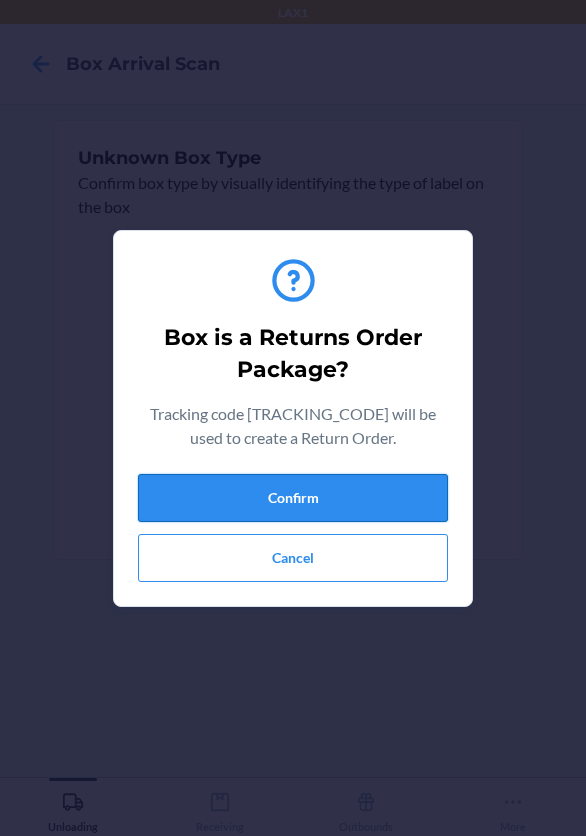 click on "Confirm" at bounding box center [293, 498] 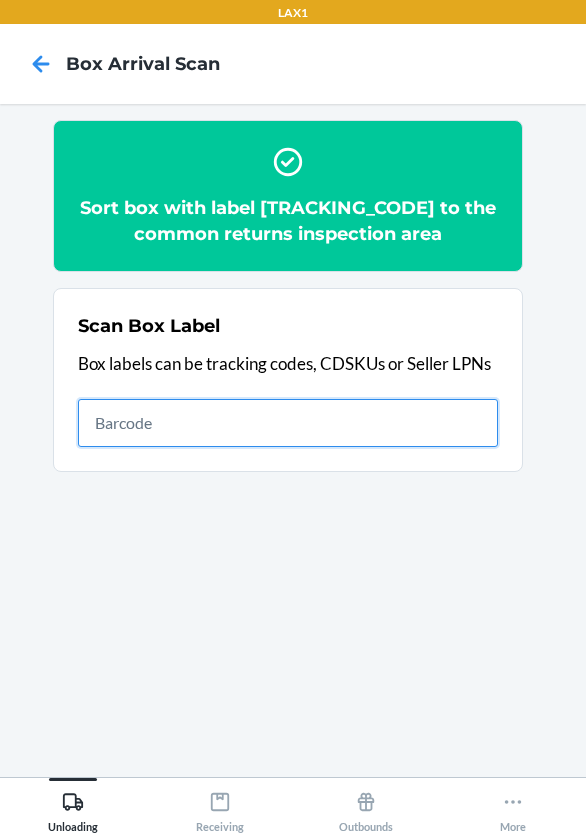 click at bounding box center [288, 423] 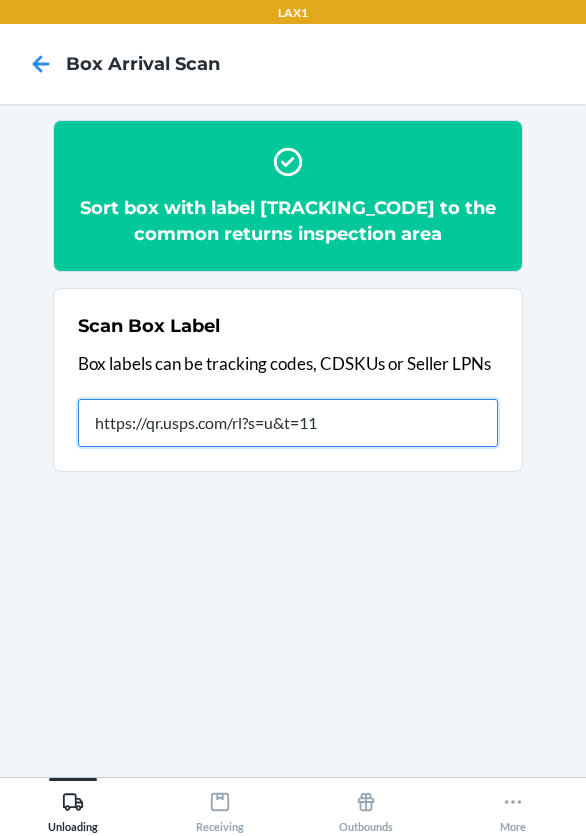 type on "https://qr.usps.com/rl?s=u&t=11" 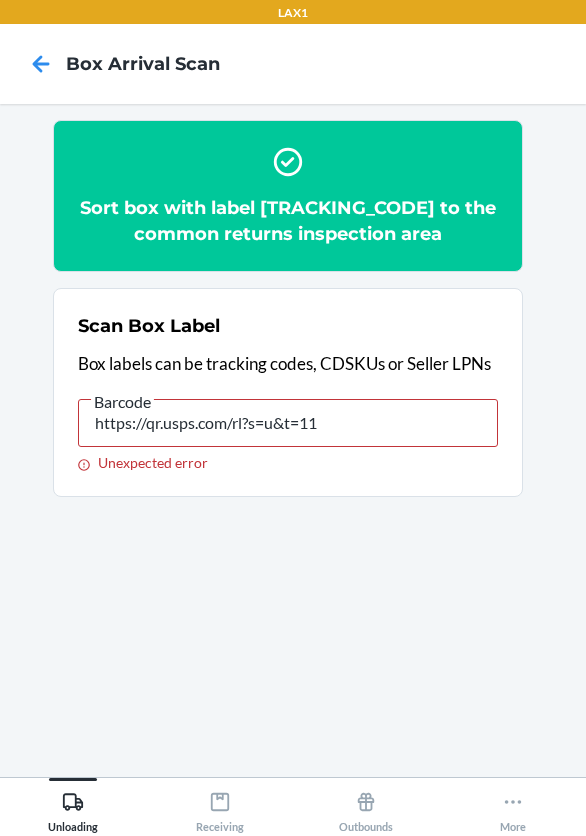 drag, startPoint x: 349, startPoint y: 452, endPoint x: 53, endPoint y: 455, distance: 296.0152 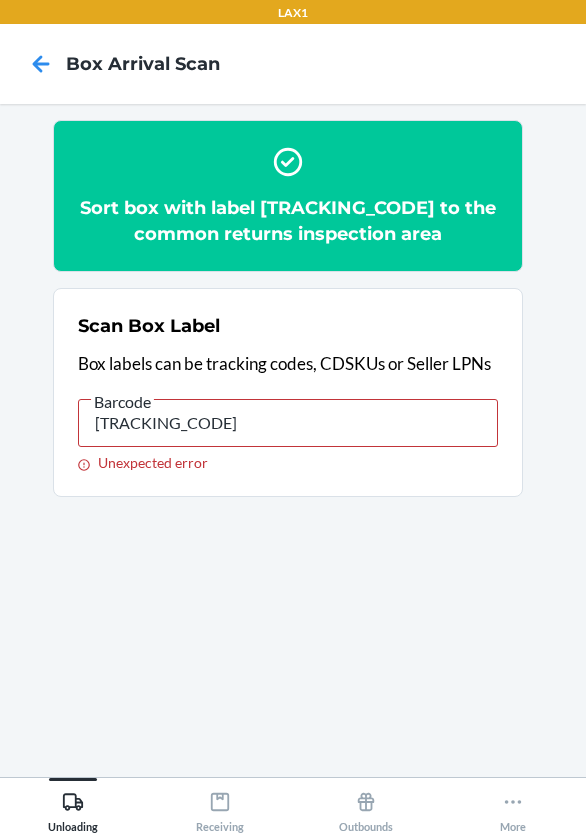 type on "4209234641009202290356987300063228" 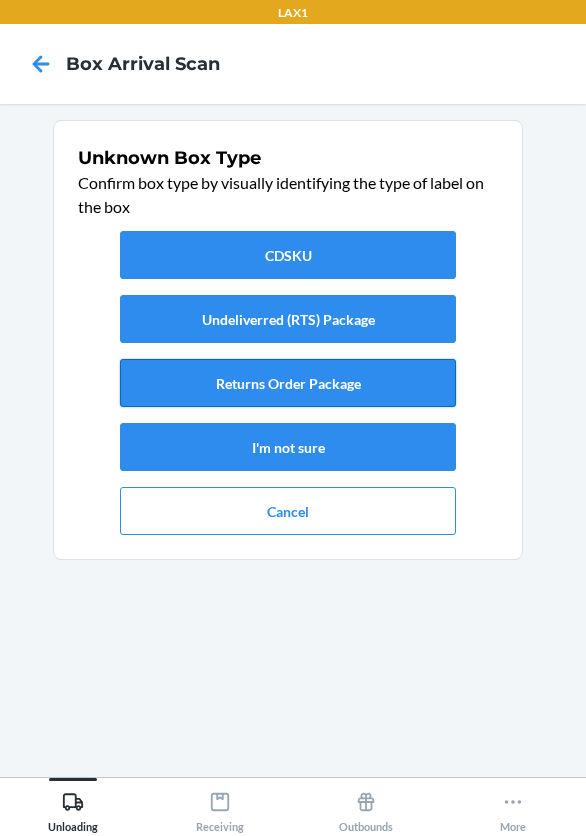 click on "Returns Order Package" at bounding box center [288, 383] 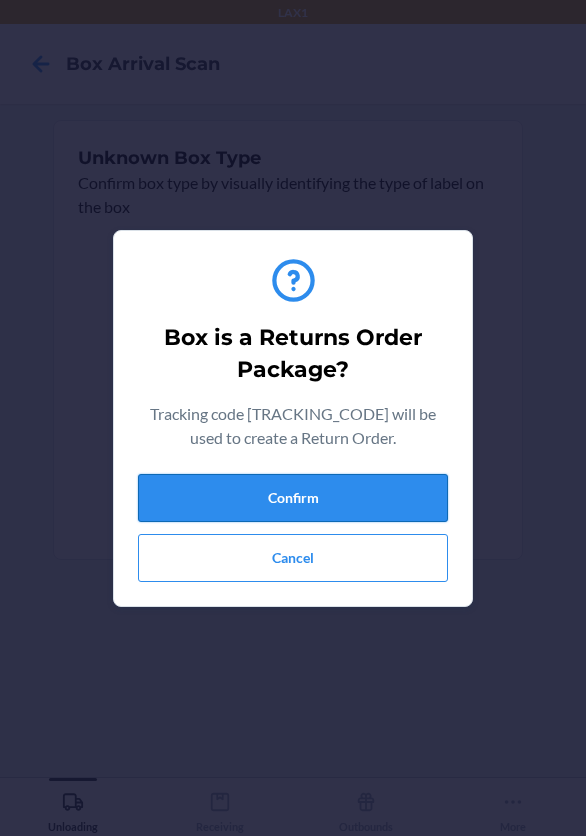 click on "Confirm" at bounding box center (293, 498) 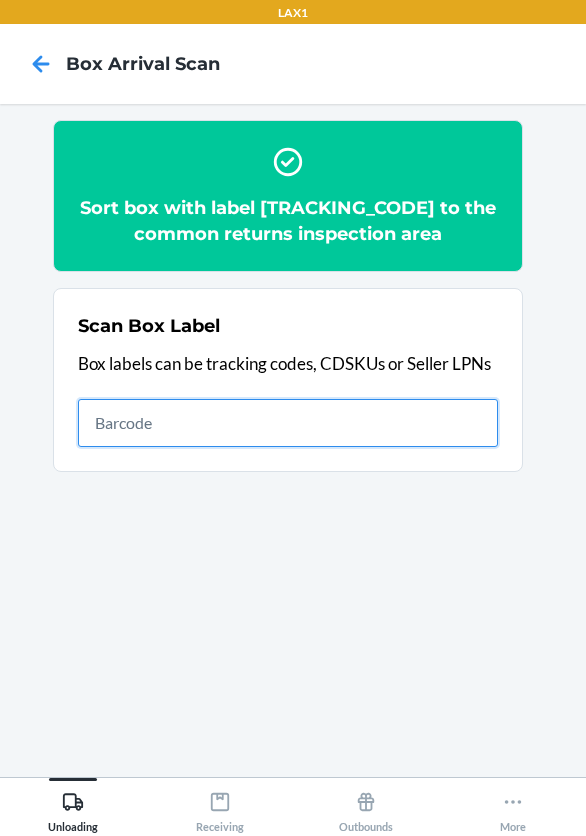 click at bounding box center [288, 423] 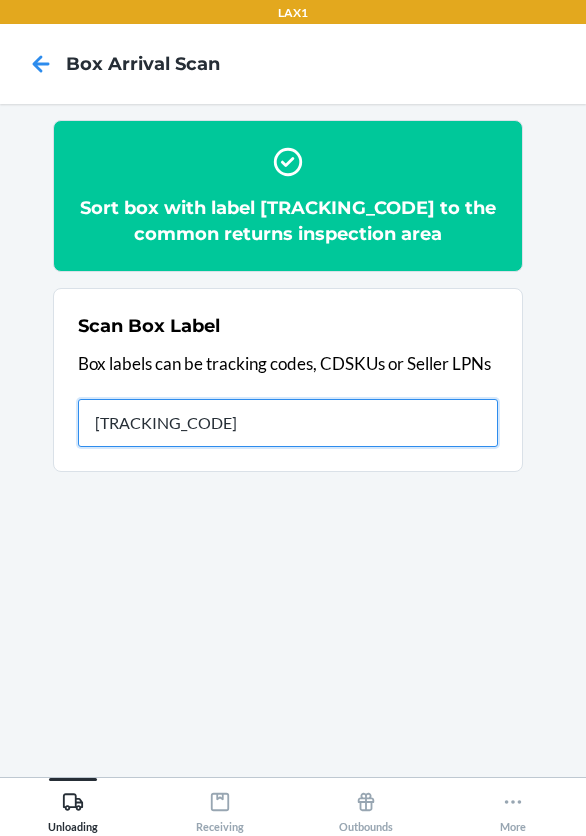 type on "[TRACKING]" 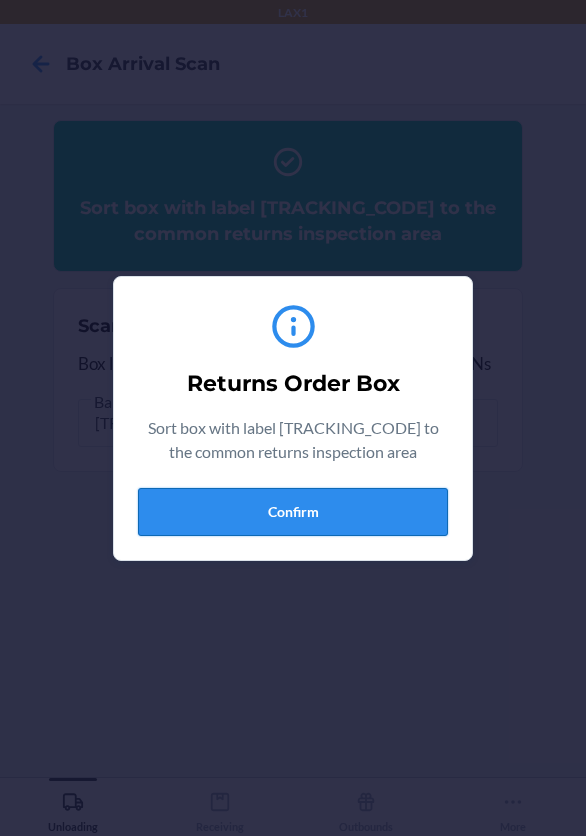 click on "Confirm" at bounding box center (293, 512) 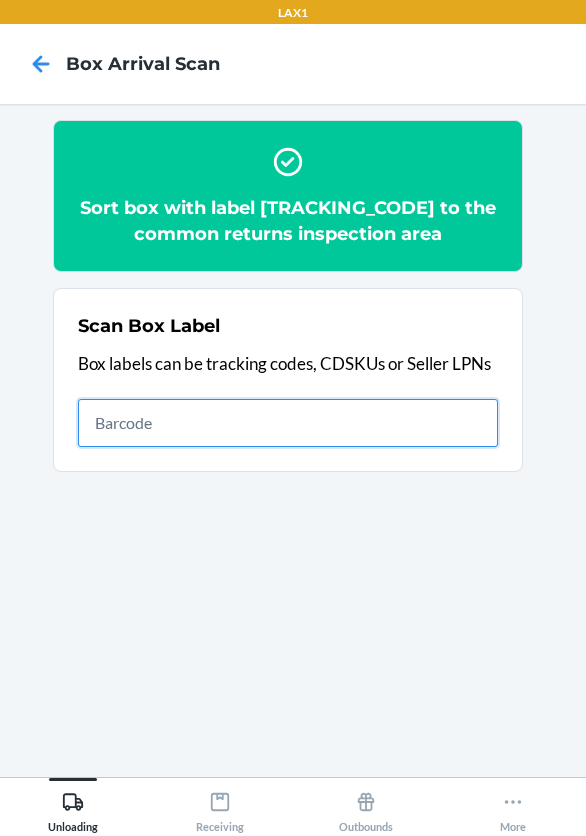 click at bounding box center [288, 423] 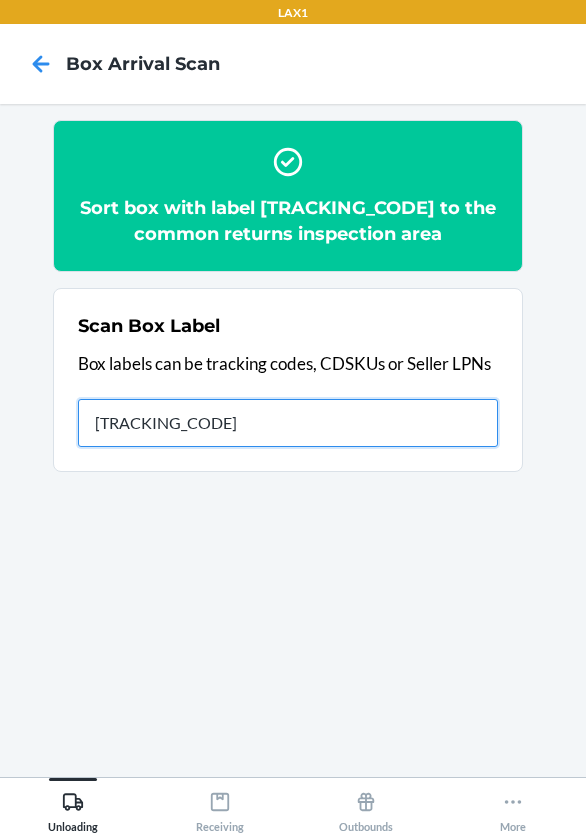 type on "[TRACKING]" 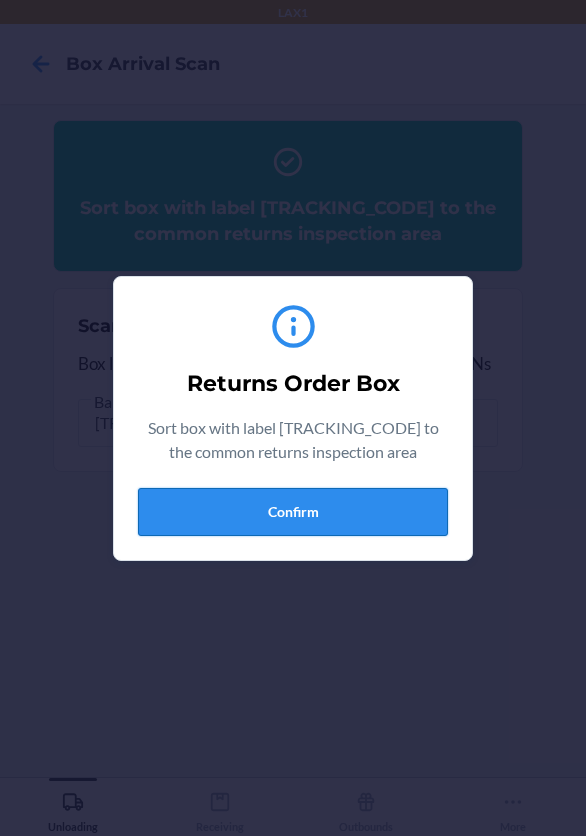 click on "Confirm" at bounding box center [293, 512] 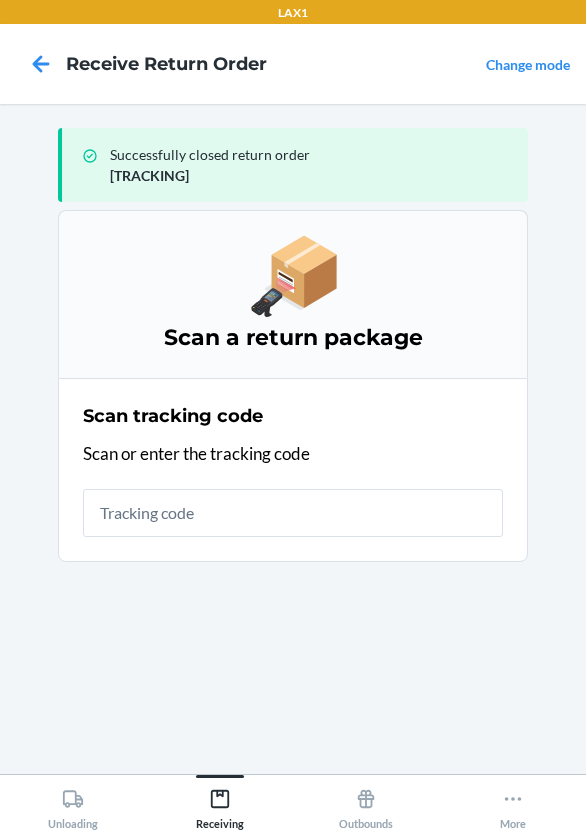 scroll, scrollTop: 0, scrollLeft: 0, axis: both 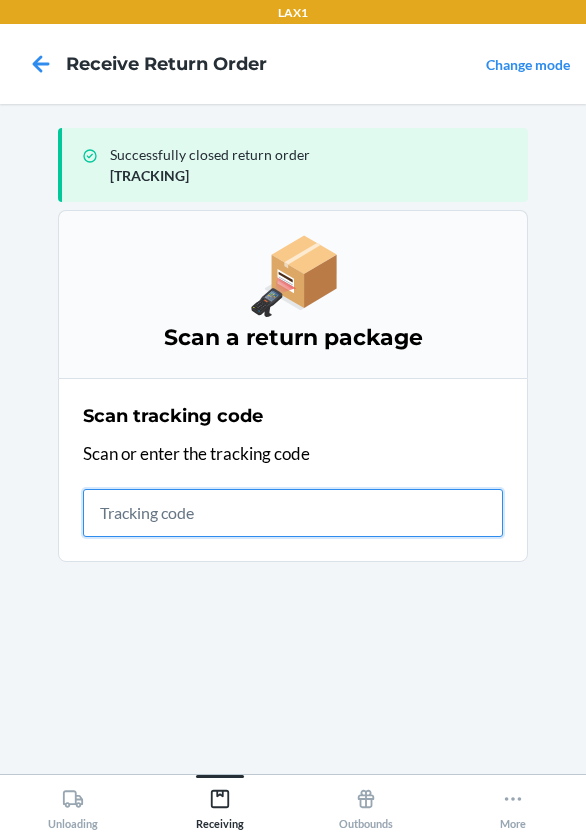 click at bounding box center [293, 513] 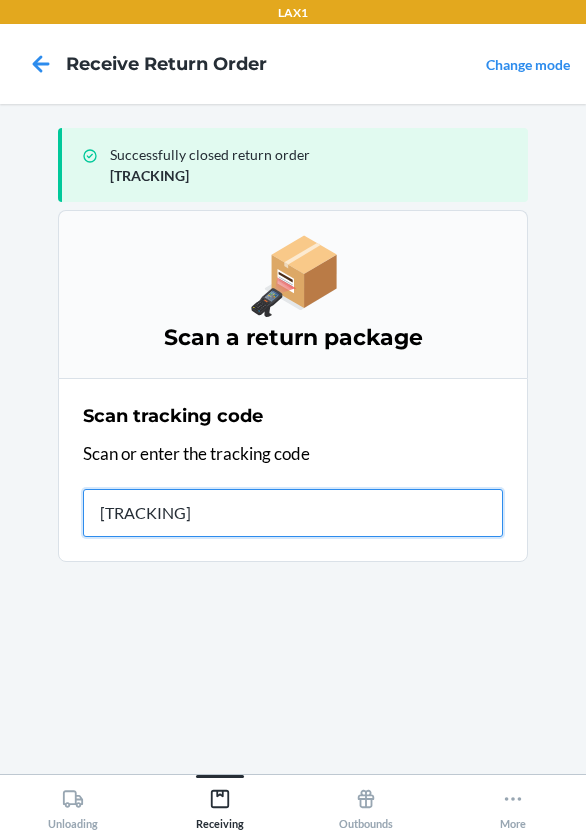 type on "[TRACKING]" 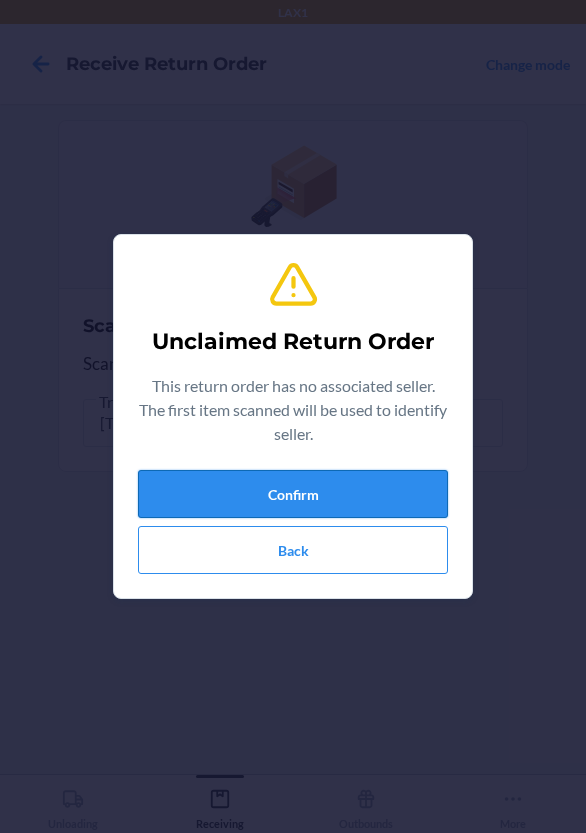 click on "Confirm" at bounding box center (293, 494) 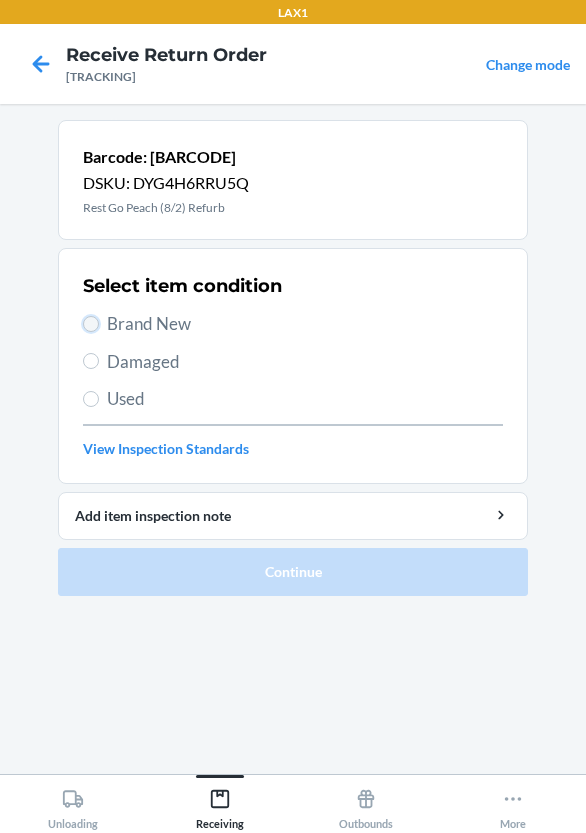 click on "Brand New" at bounding box center [91, 324] 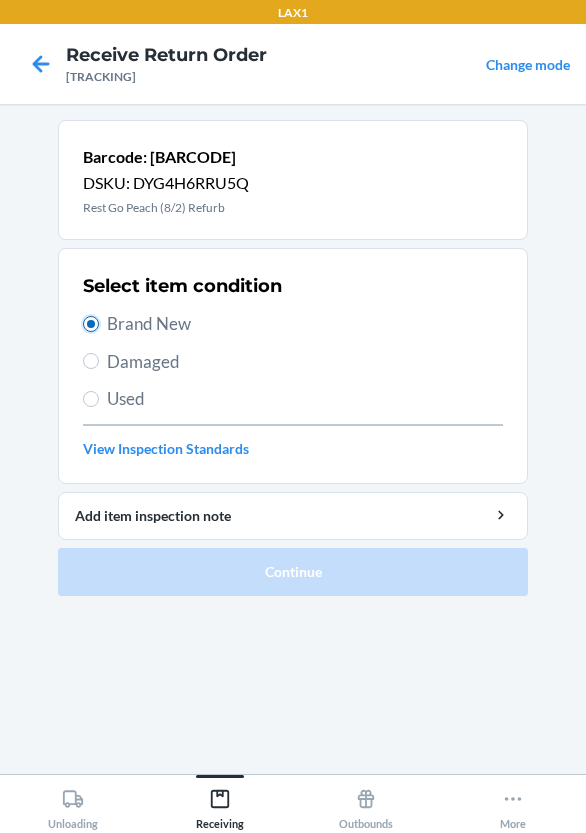 radio on "true" 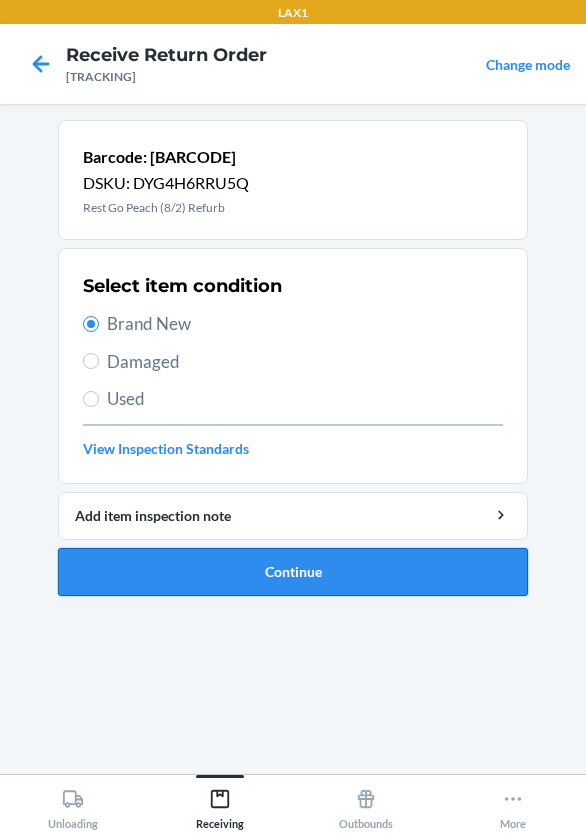 click on "Continue" at bounding box center (293, 572) 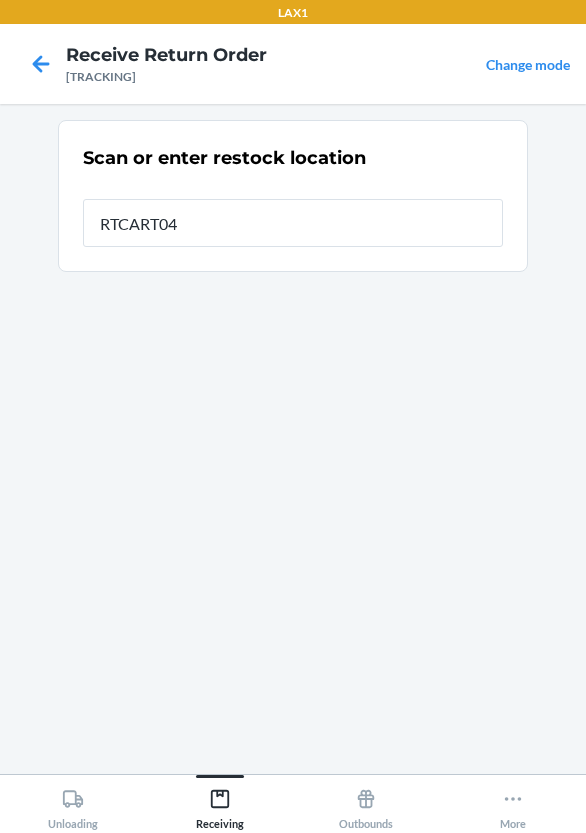 type on "RTCART047" 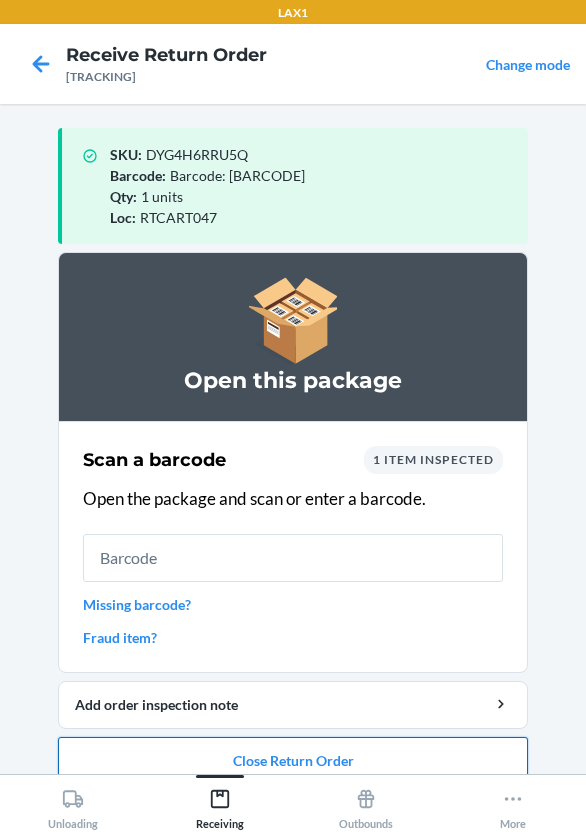 click on "Close Return Order" at bounding box center [293, 761] 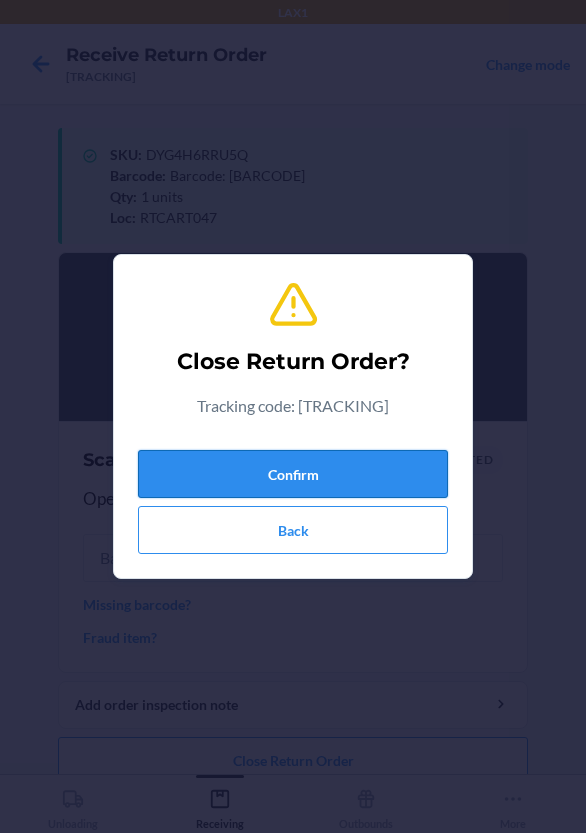 click on "Confirm" at bounding box center [293, 474] 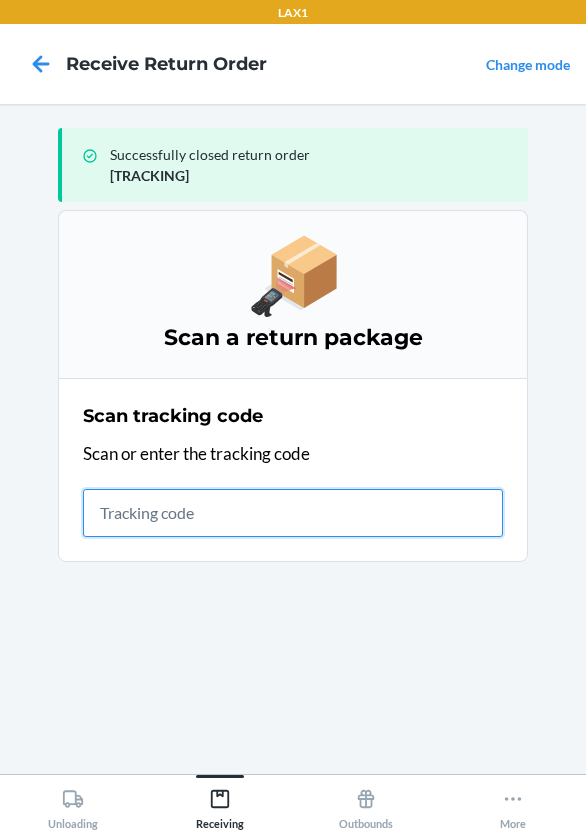 click at bounding box center [293, 513] 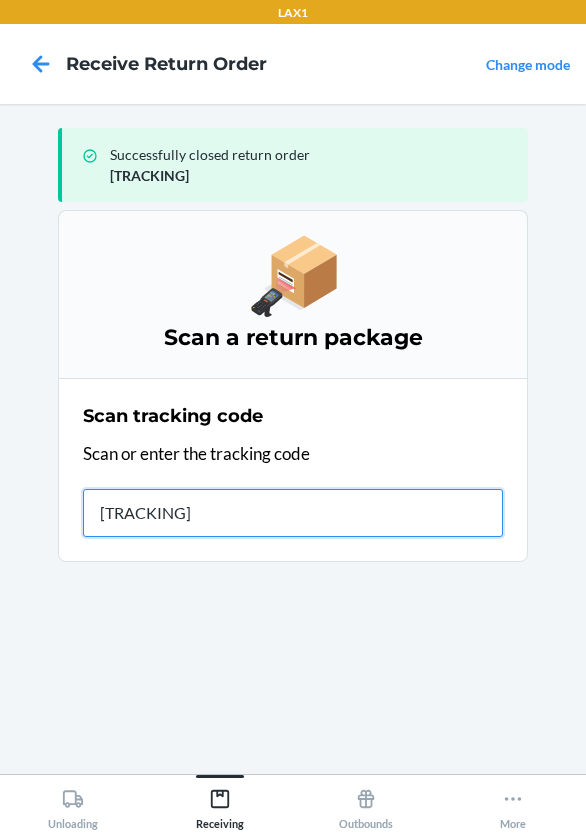 type on "[TRACKING]" 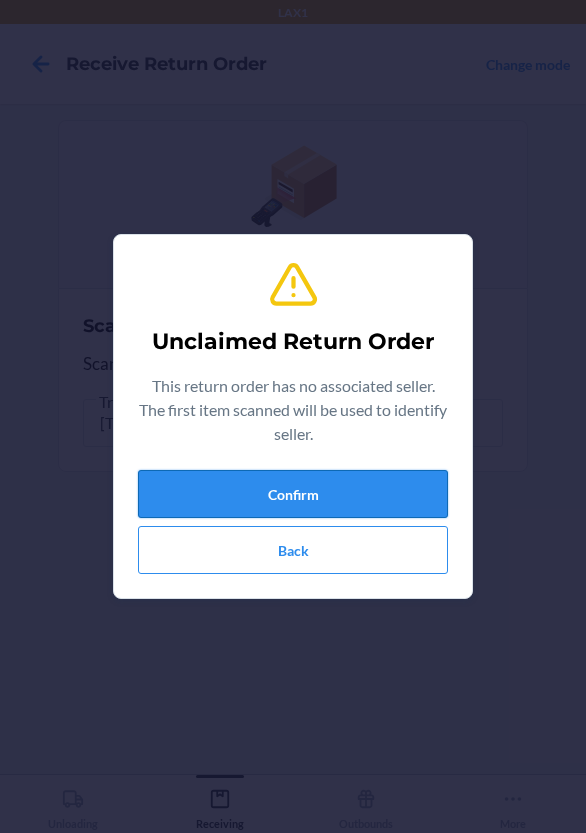 click on "Confirm" at bounding box center (293, 494) 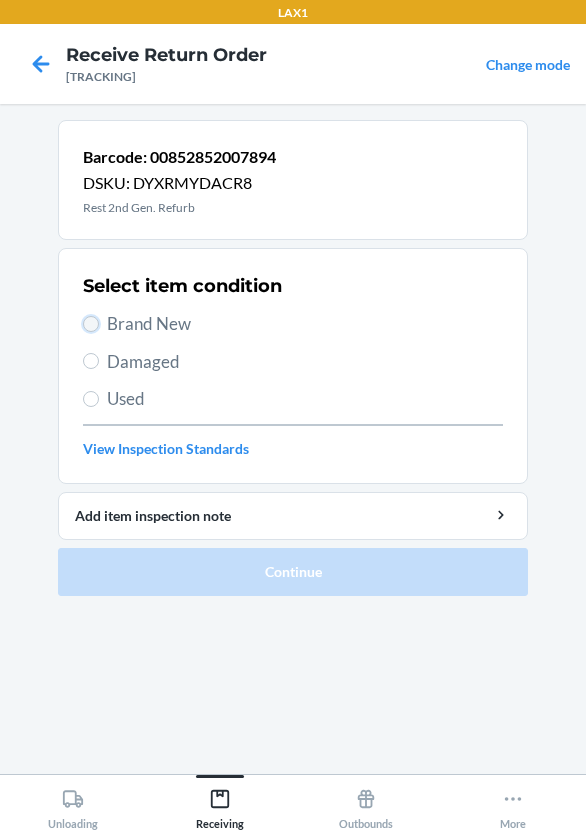 click on "Brand New" at bounding box center [91, 324] 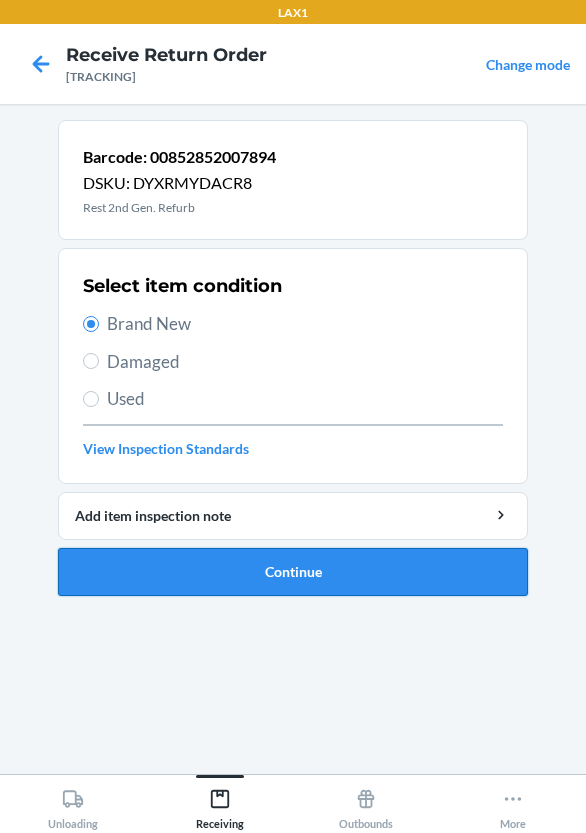 click on "Continue" at bounding box center (293, 572) 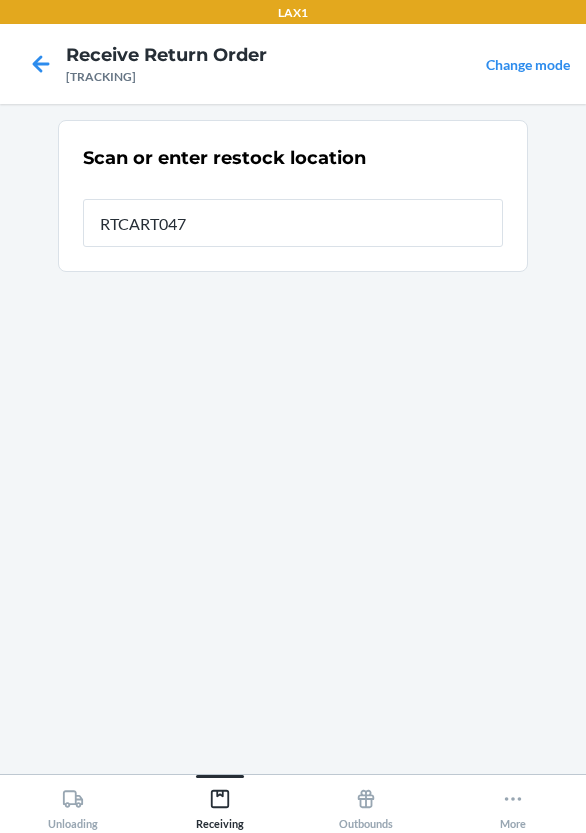 type on "RTCART047" 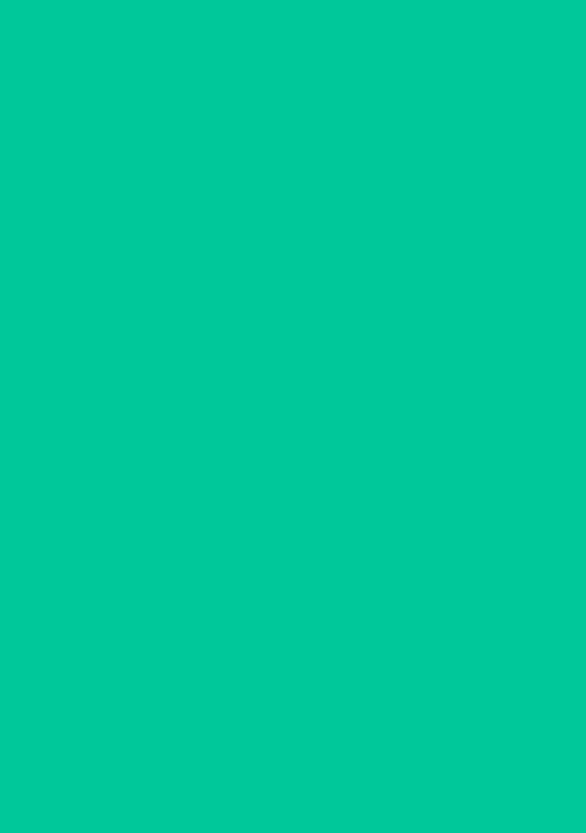 type 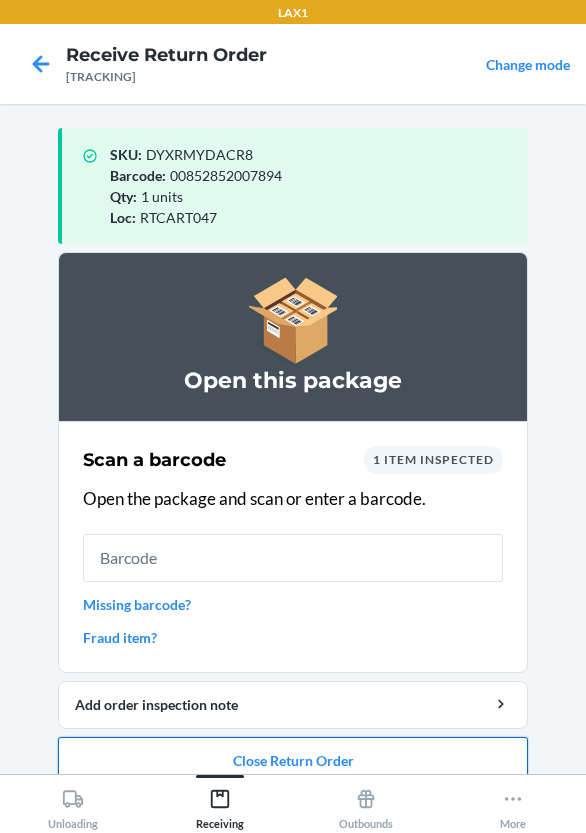 click on "Close Return Order" at bounding box center [293, 761] 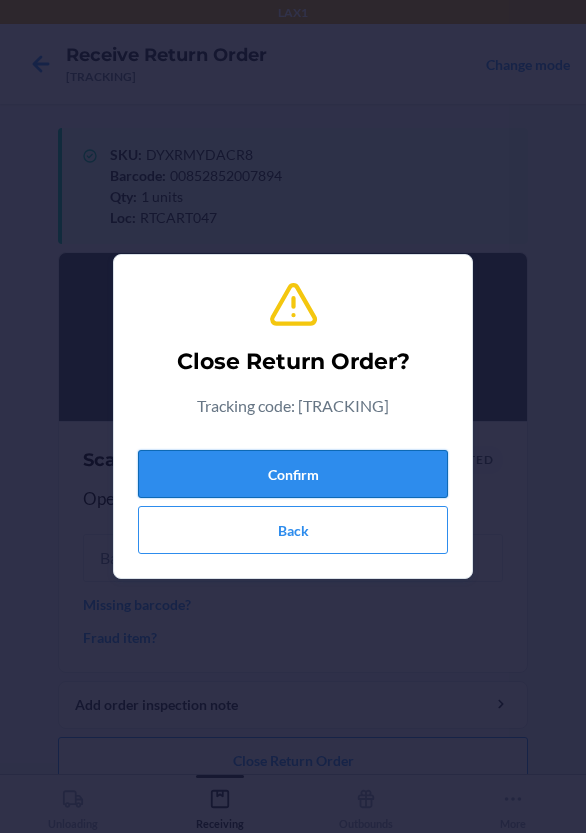 click on "Confirm" at bounding box center [293, 474] 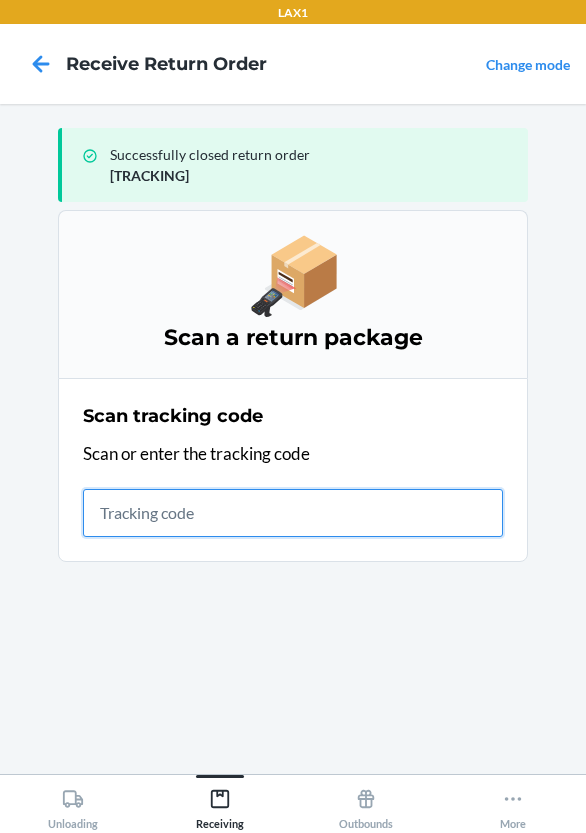 click at bounding box center (293, 513) 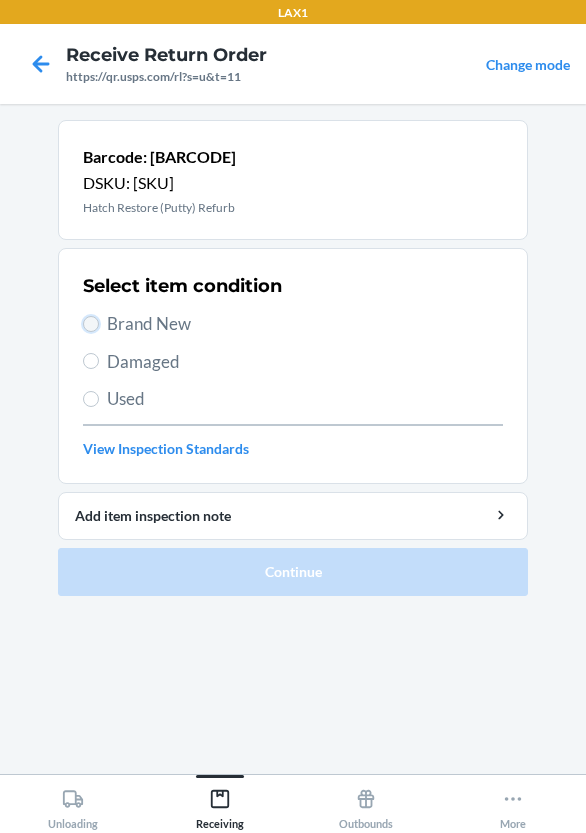 click on "Brand New" at bounding box center (91, 324) 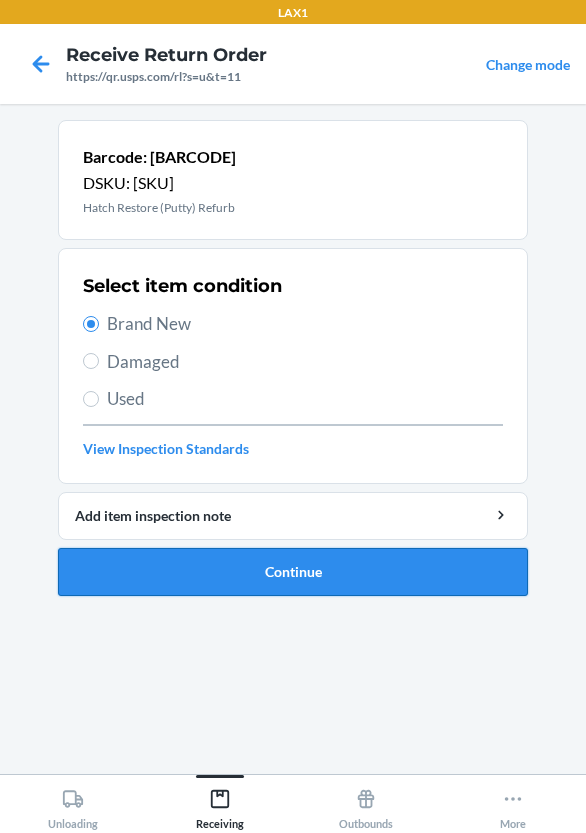 click on "Continue" at bounding box center [293, 572] 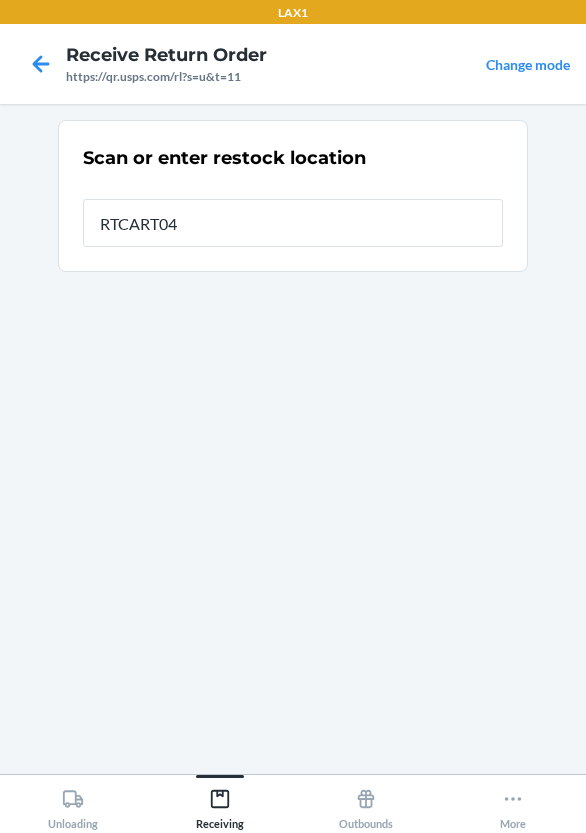 type on "RTCART047" 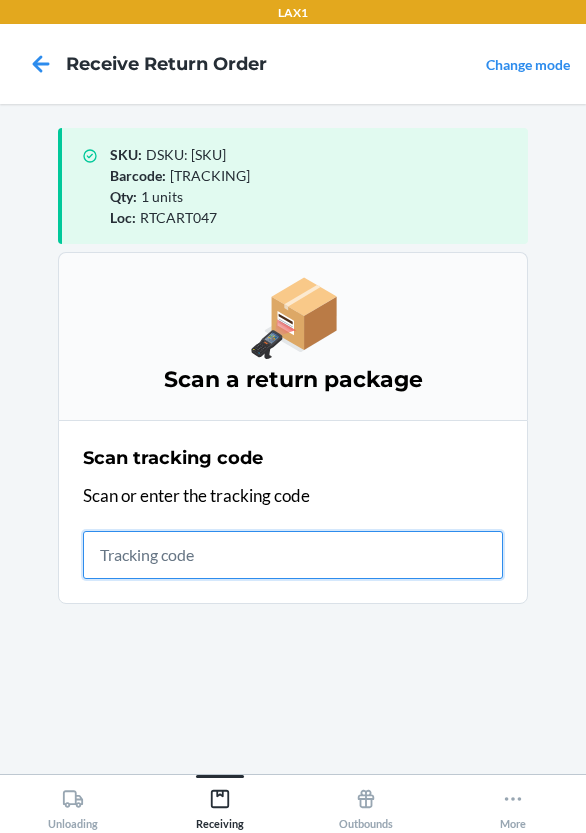click at bounding box center [293, 555] 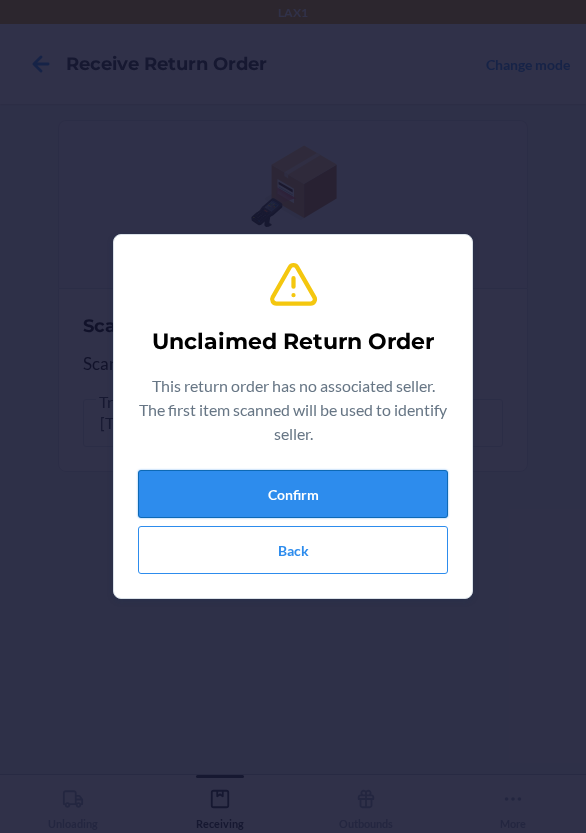 click on "Confirm" at bounding box center [293, 494] 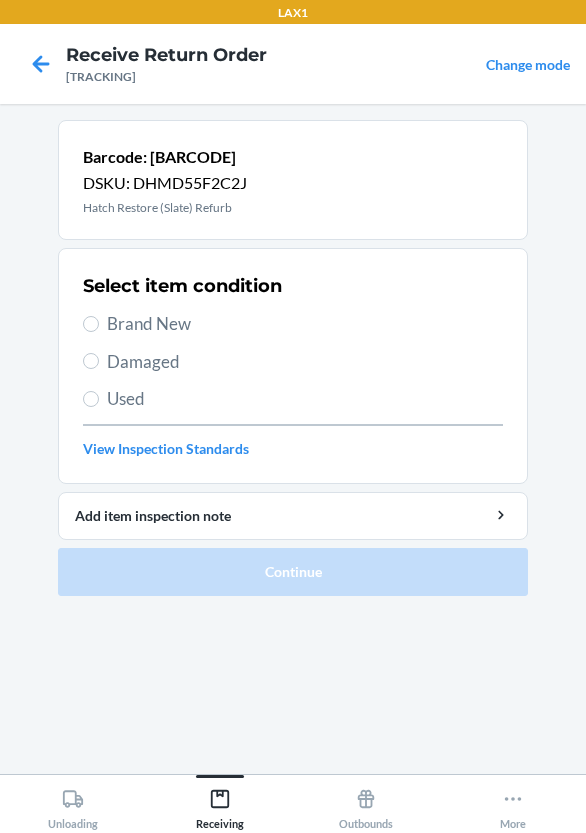click on "Damaged" at bounding box center [305, 362] 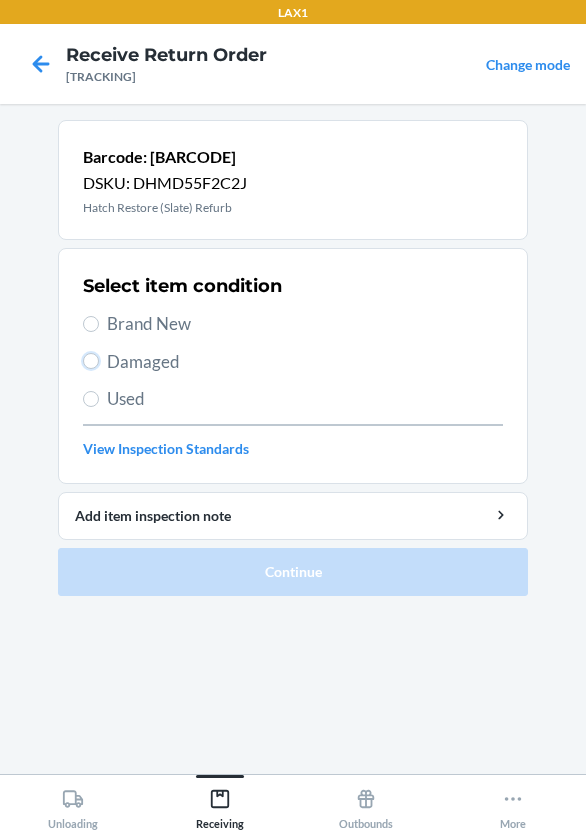 click on "Damaged" at bounding box center [91, 361] 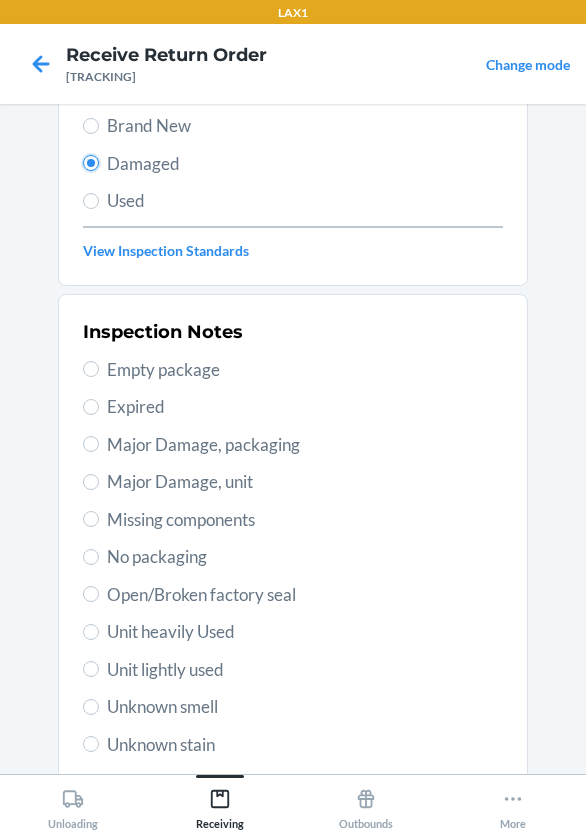 scroll, scrollTop: 200, scrollLeft: 0, axis: vertical 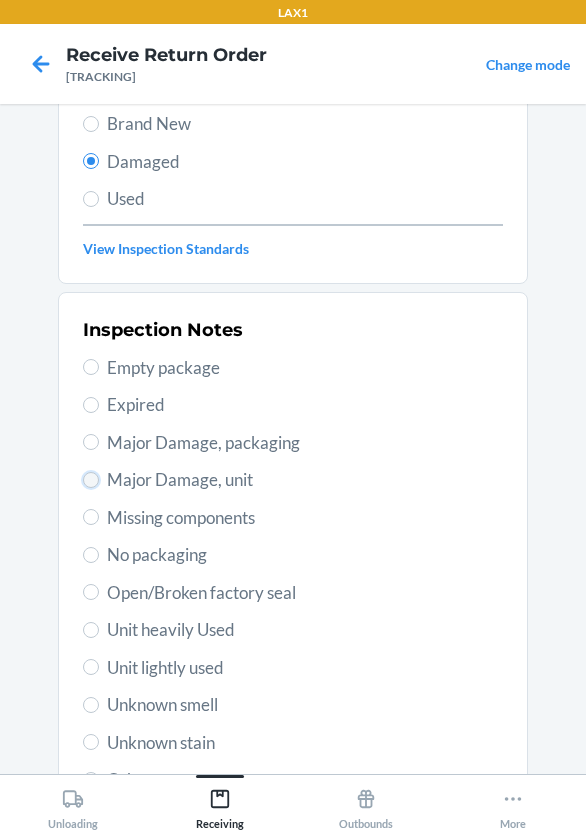 click on "Major Damage, unit" at bounding box center (91, 480) 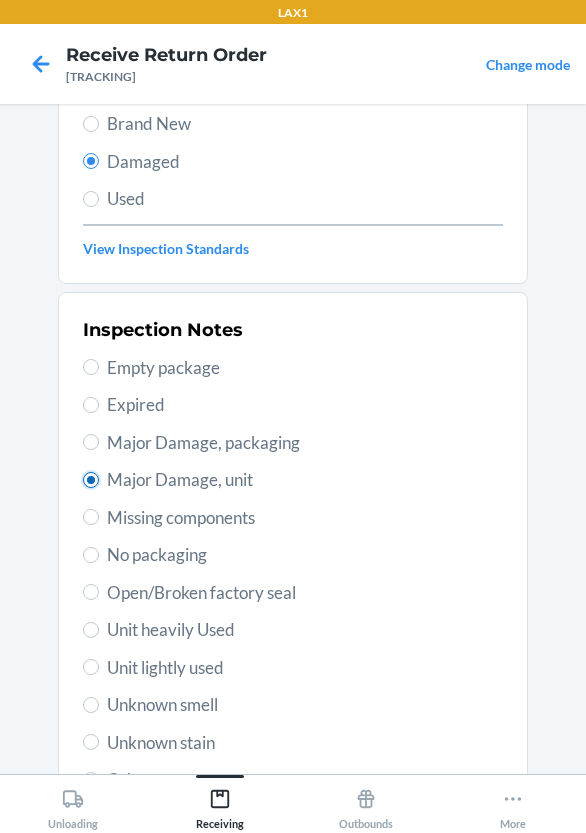 radio on "true" 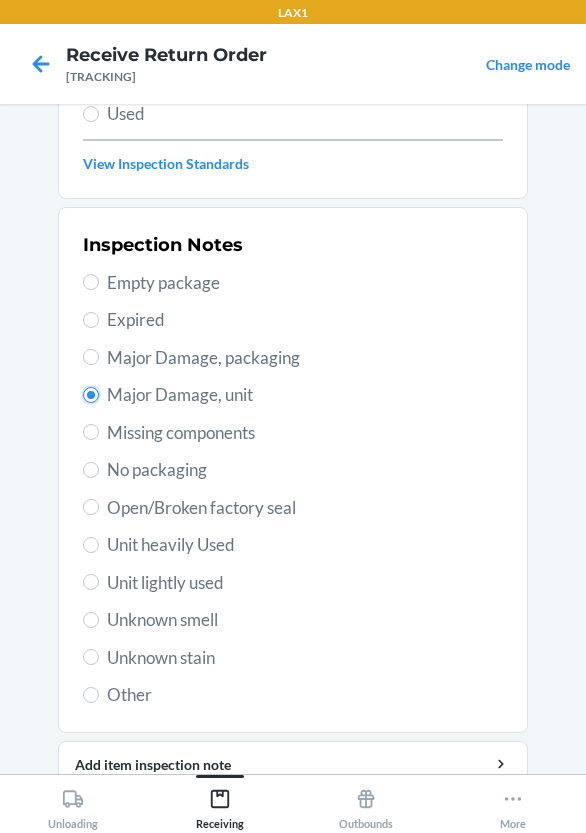 scroll, scrollTop: 372, scrollLeft: 0, axis: vertical 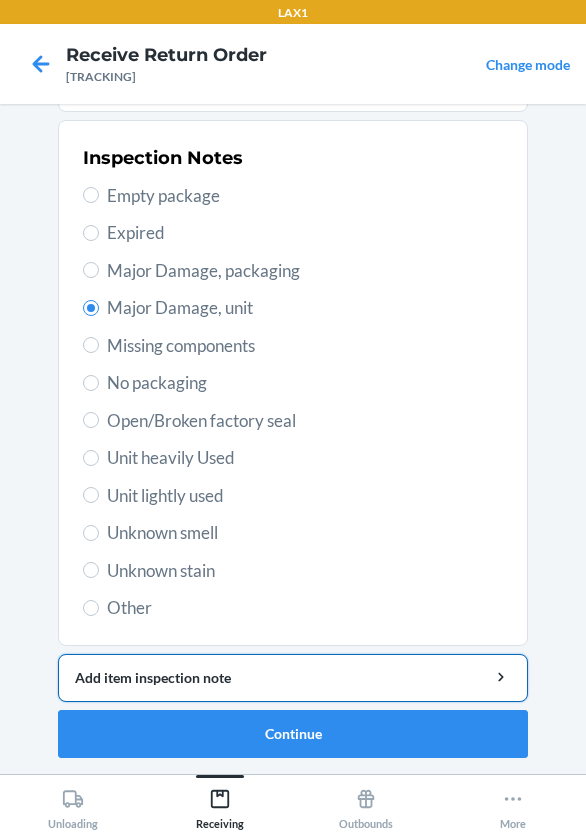 click on "Add item inspection note" at bounding box center [293, 677] 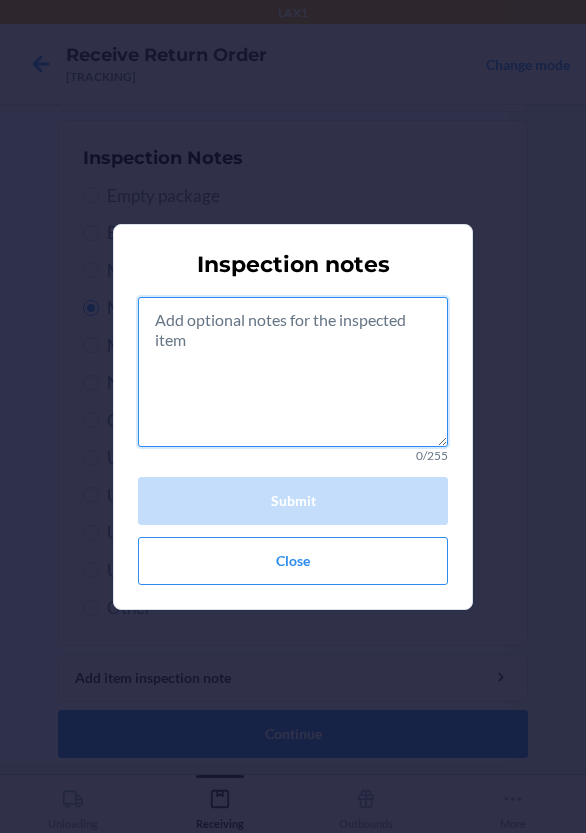 click at bounding box center (293, 372) 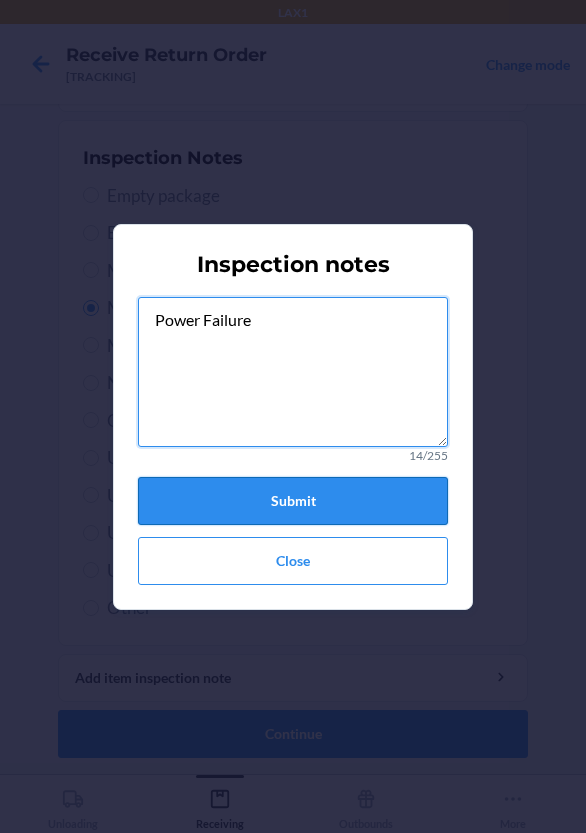 type on "Power Failure" 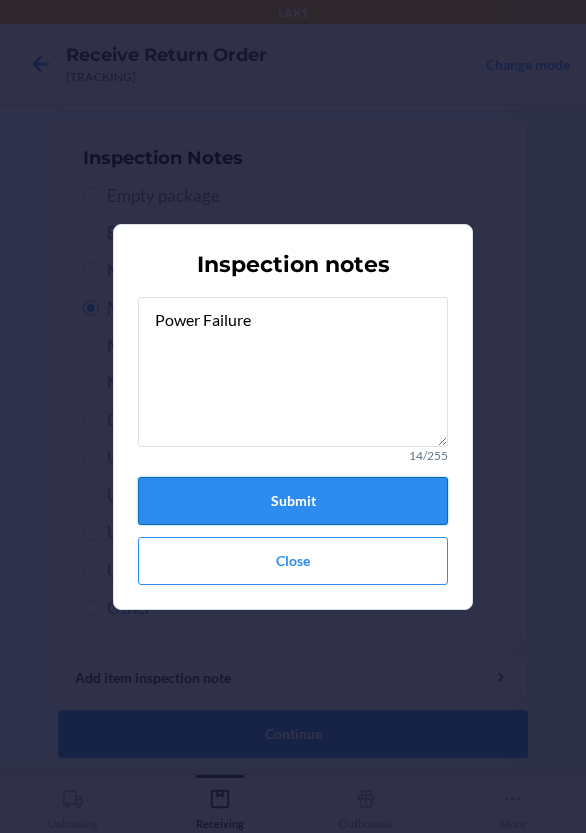 click on "Submit" at bounding box center [293, 501] 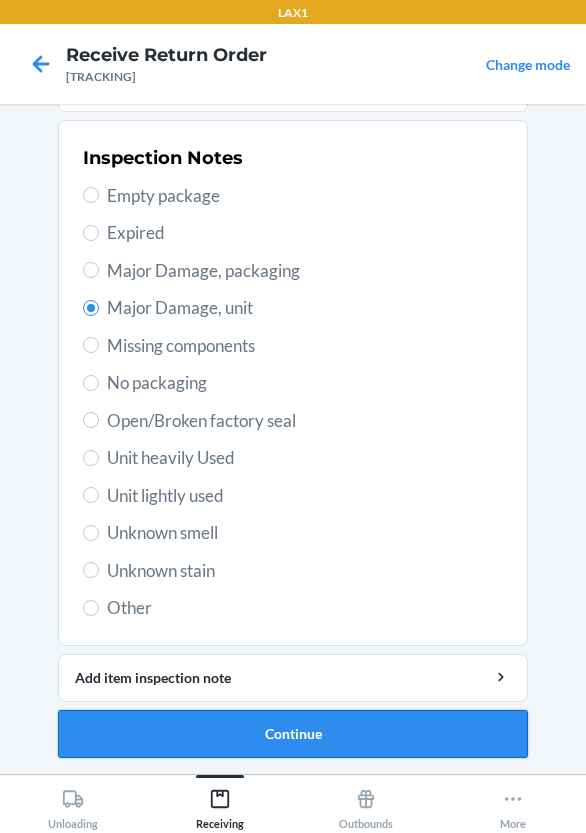 click on "Continue" at bounding box center (293, 734) 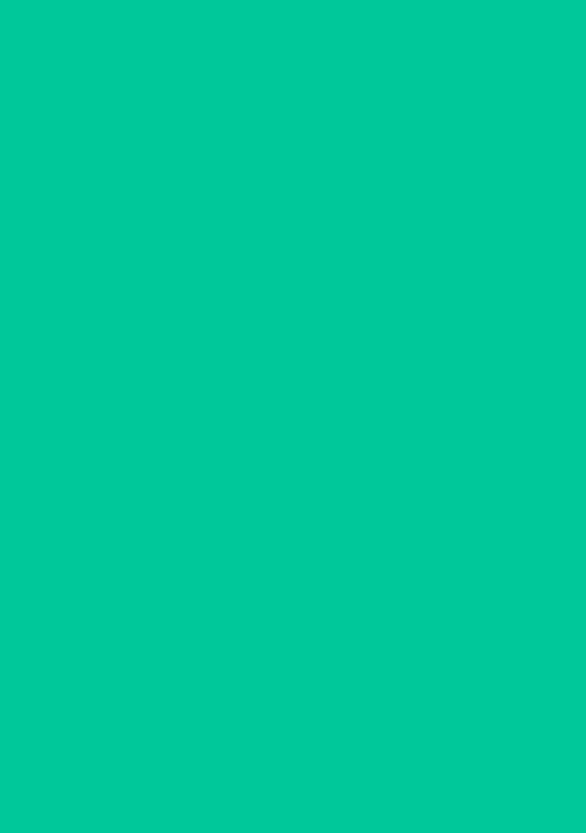 scroll, scrollTop: 195, scrollLeft: 0, axis: vertical 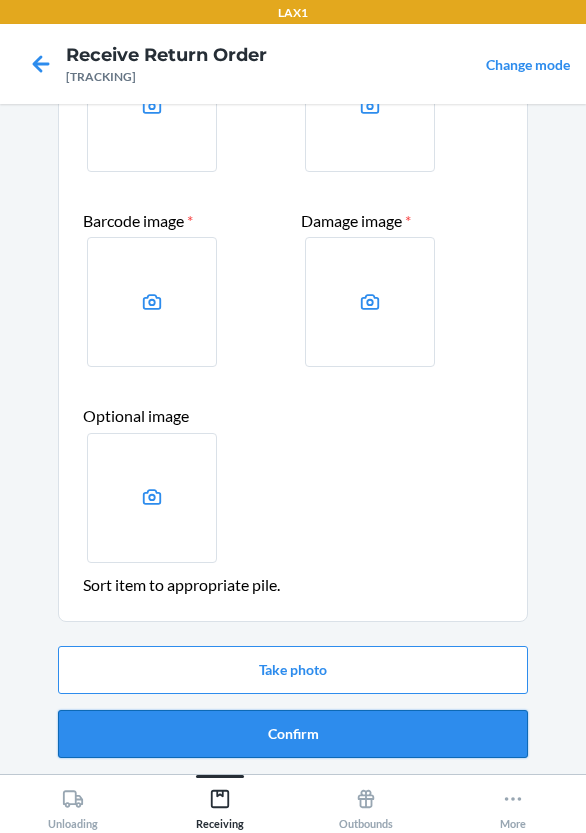 click on "Confirm" at bounding box center (293, 734) 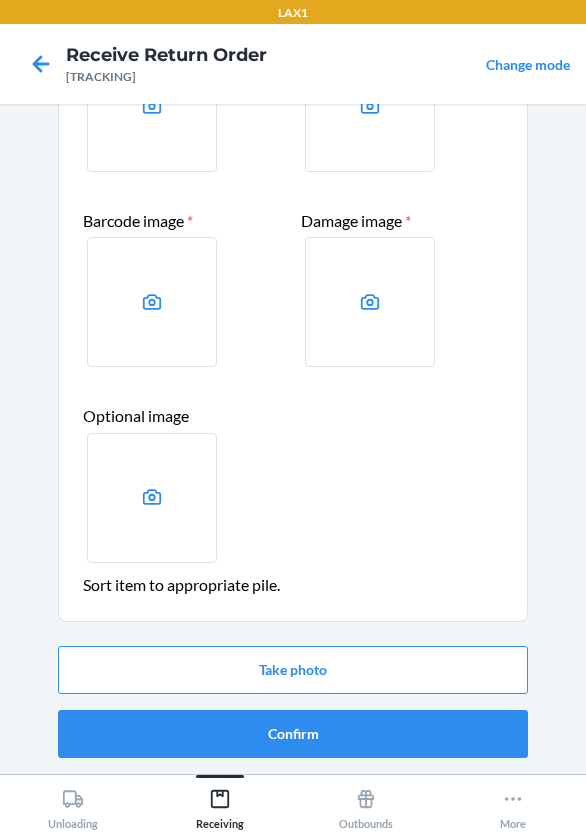 scroll, scrollTop: 0, scrollLeft: 0, axis: both 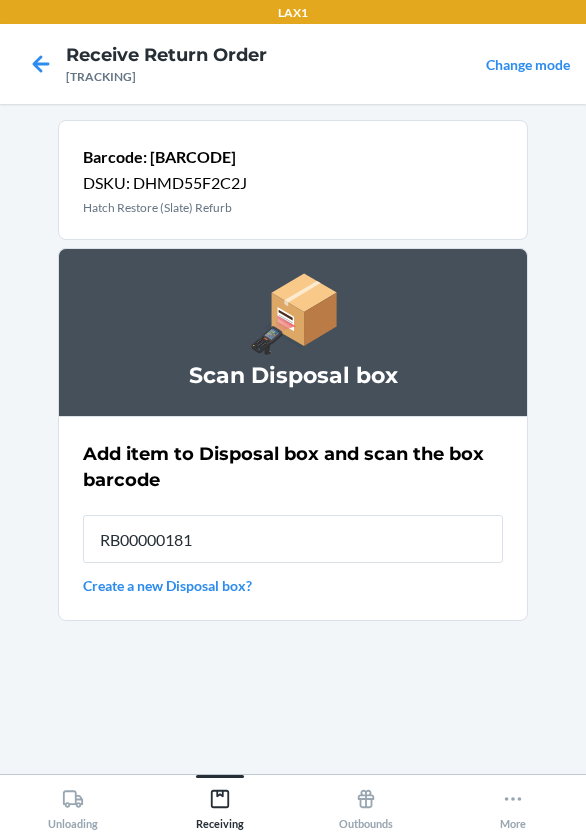 type on "RB000001819" 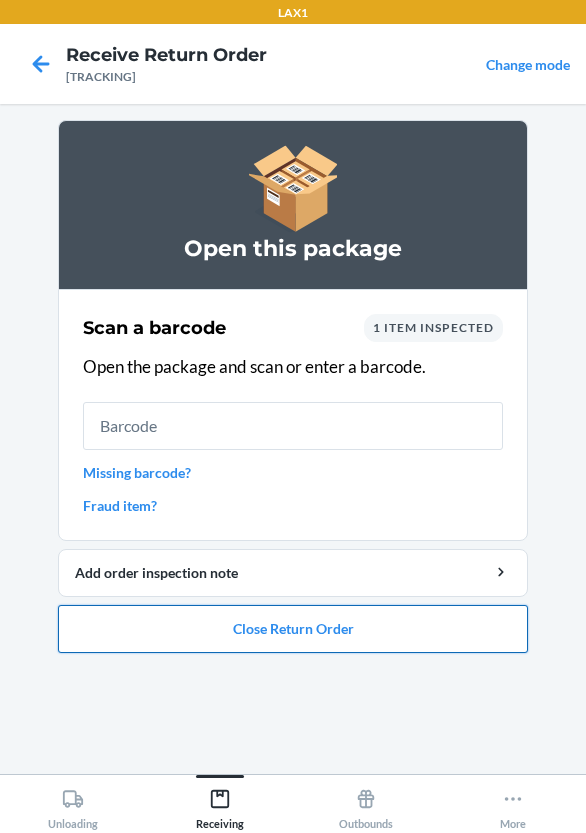 click on "Close Return Order" at bounding box center (293, 629) 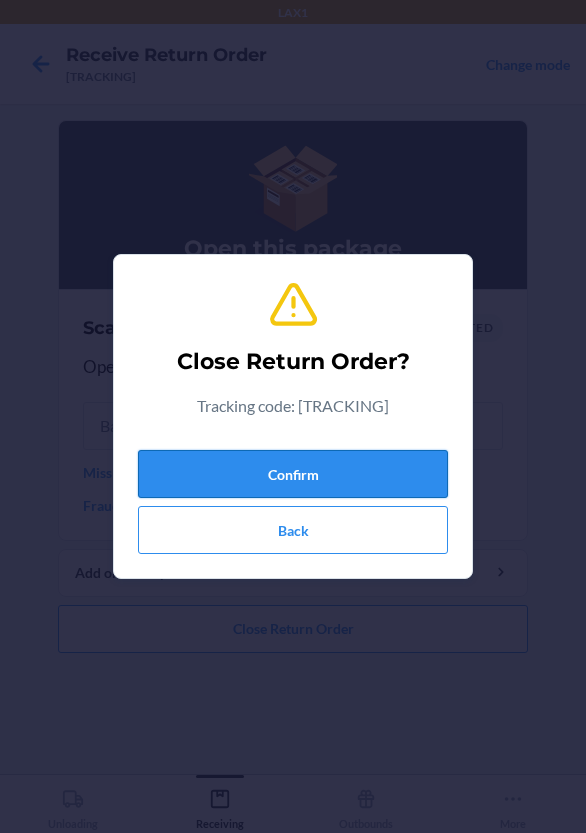 click on "Confirm" at bounding box center [293, 474] 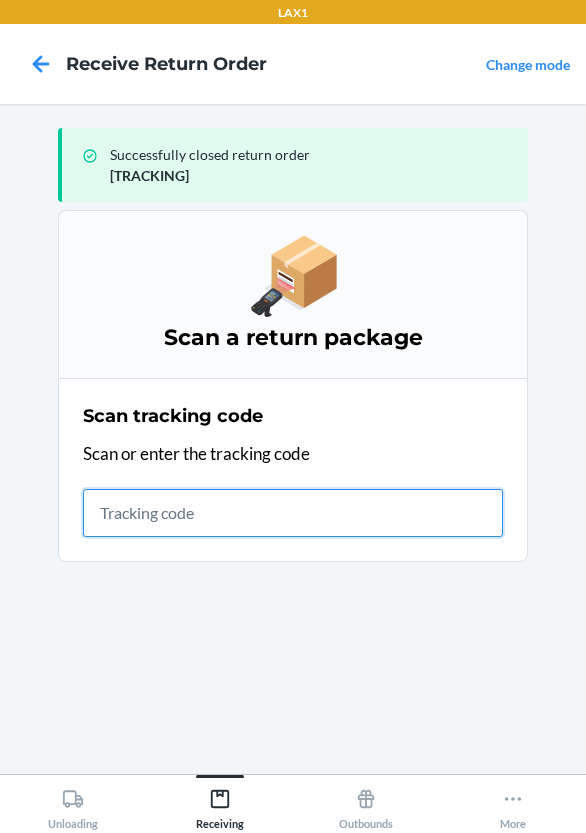 click at bounding box center [293, 513] 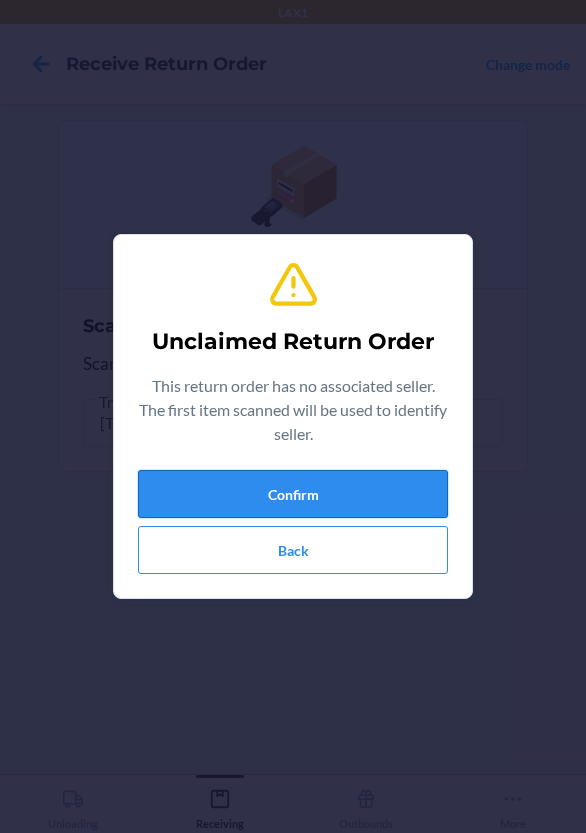 click on "Confirm" at bounding box center [293, 494] 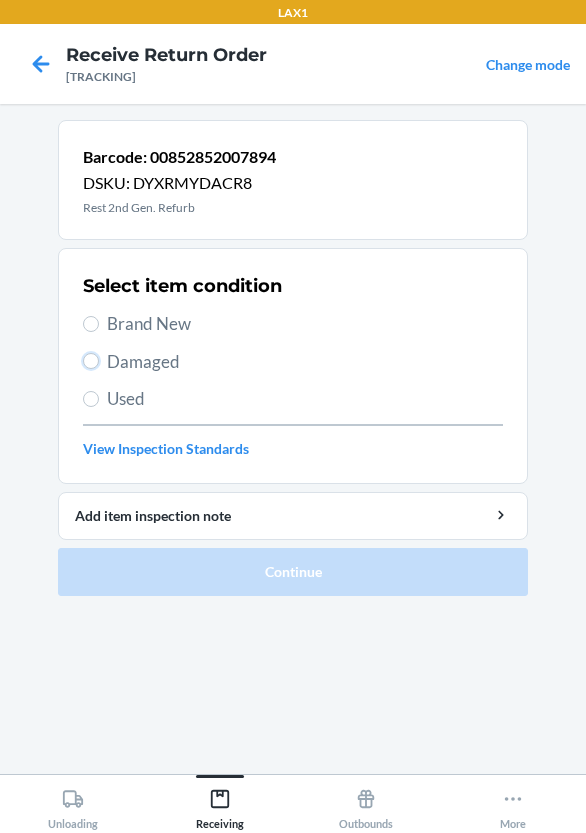 click on "Damaged" at bounding box center (293, 362) 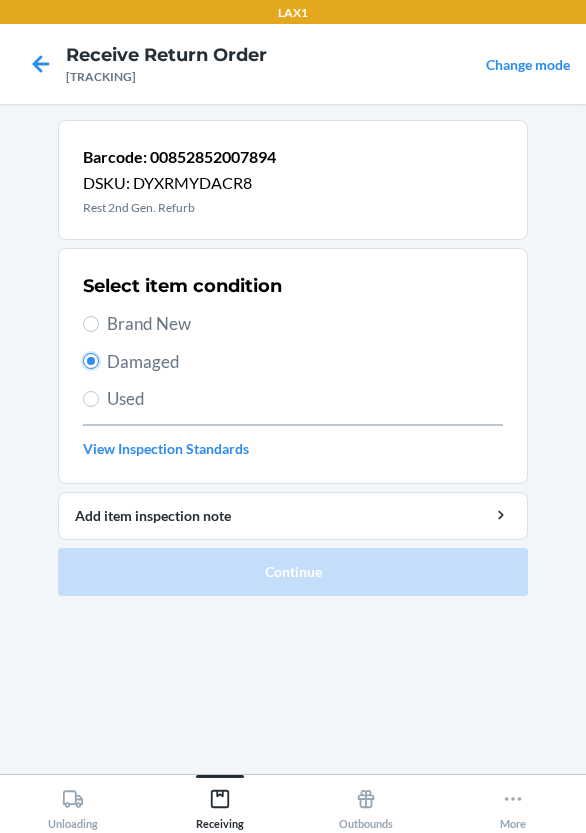 radio on "true" 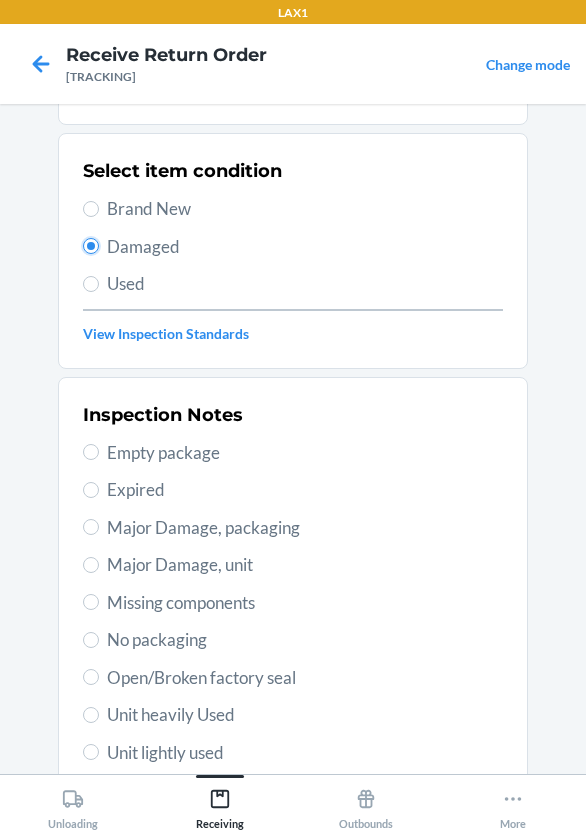 scroll, scrollTop: 300, scrollLeft: 0, axis: vertical 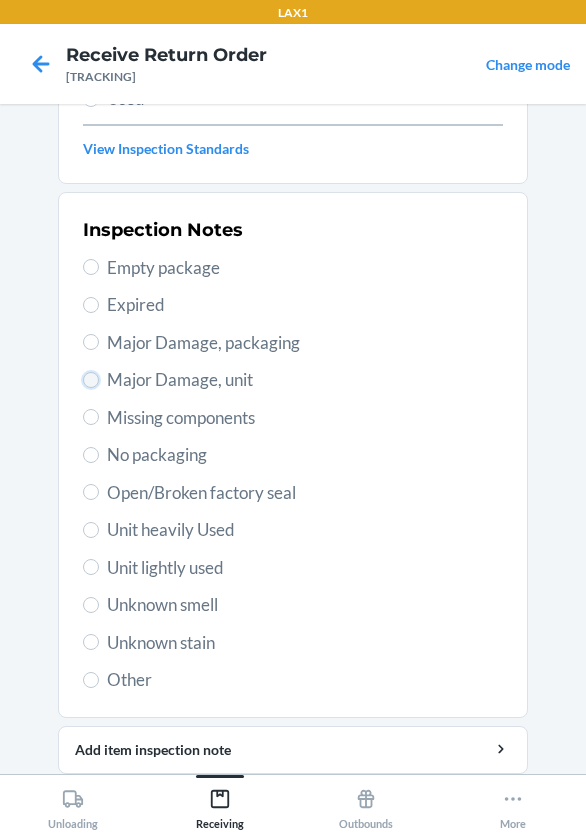 click on "Major Damage, unit" at bounding box center [91, 380] 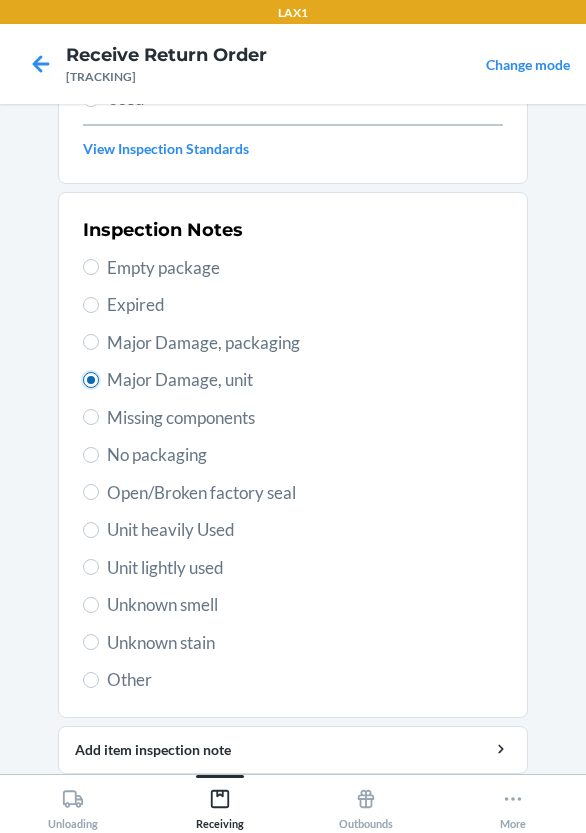 radio on "true" 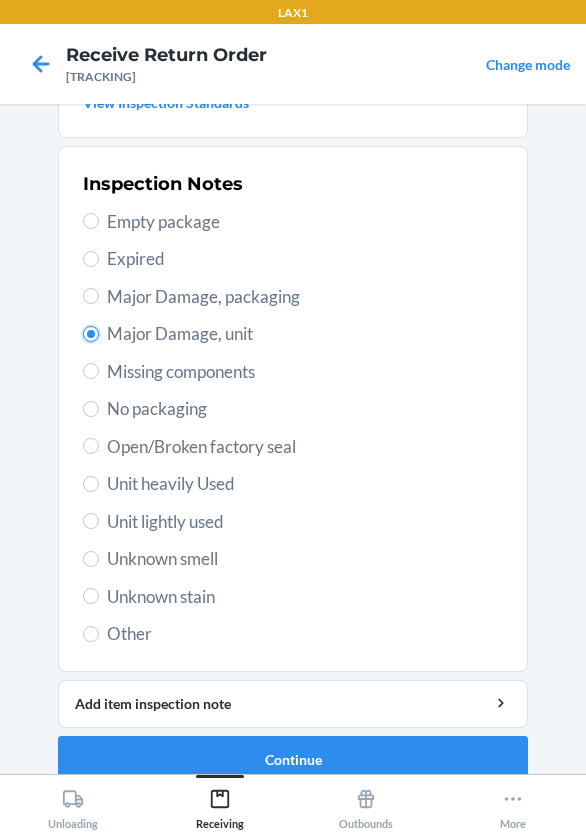 scroll, scrollTop: 372, scrollLeft: 0, axis: vertical 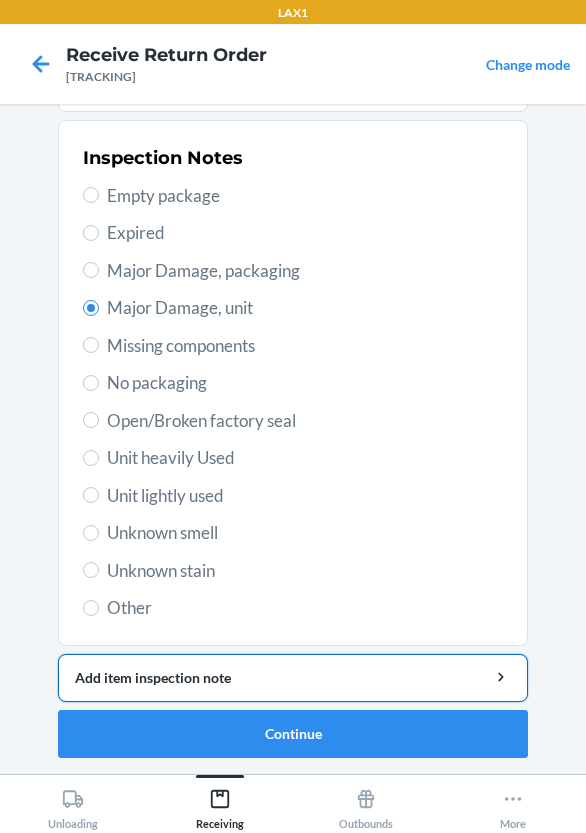click on "Add item inspection note" at bounding box center [293, 678] 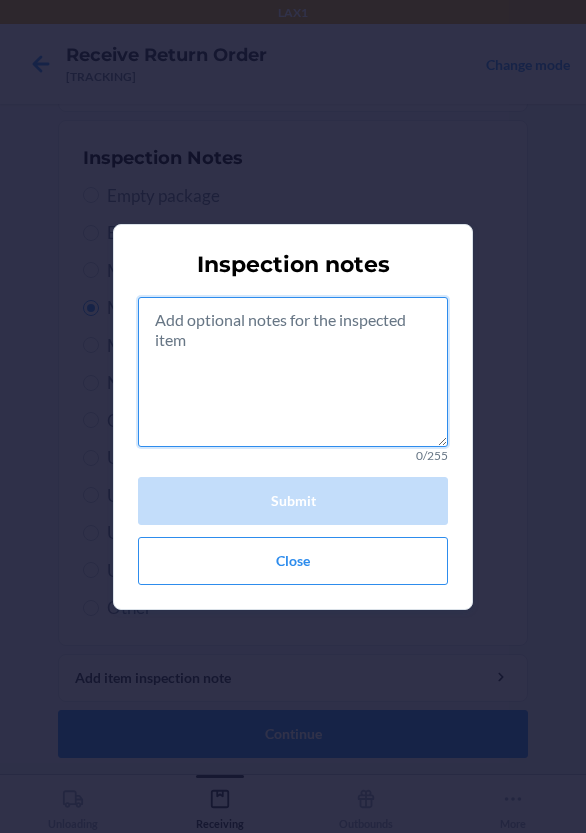 click at bounding box center [293, 372] 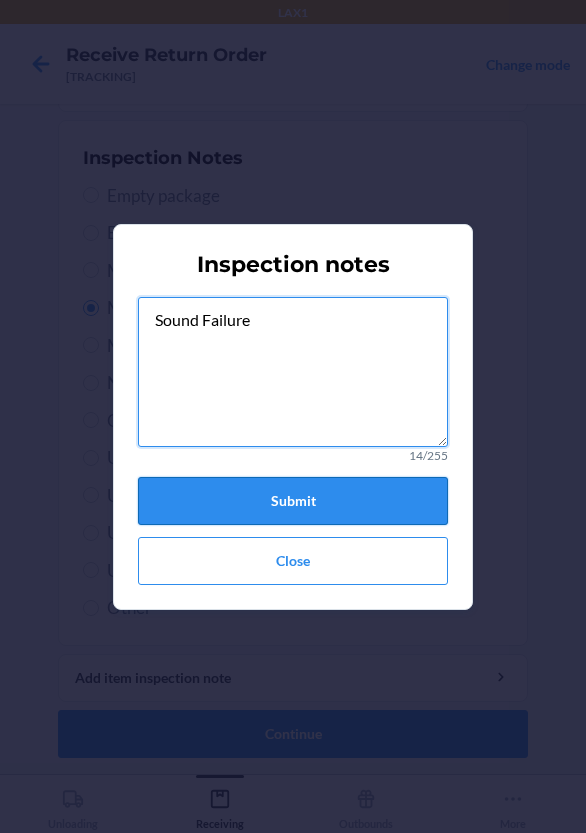 type on "Sound Failure" 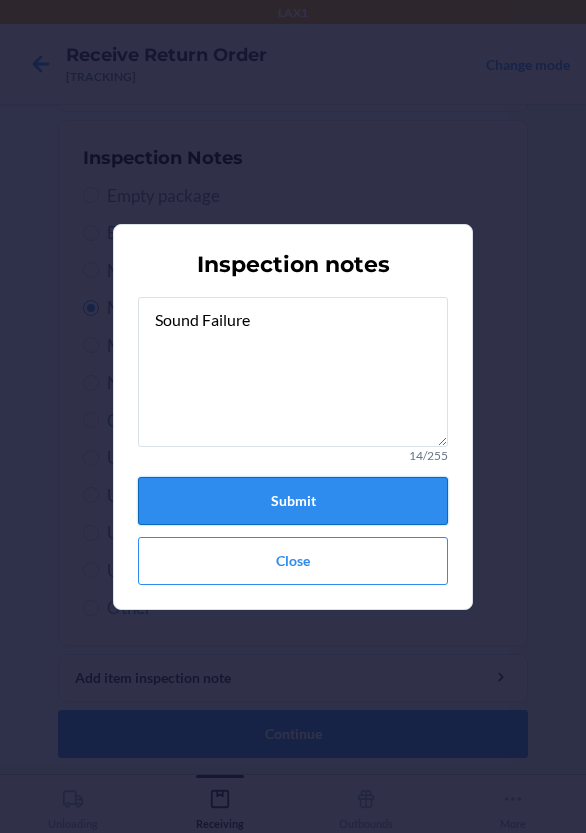 click on "Submit" at bounding box center [293, 501] 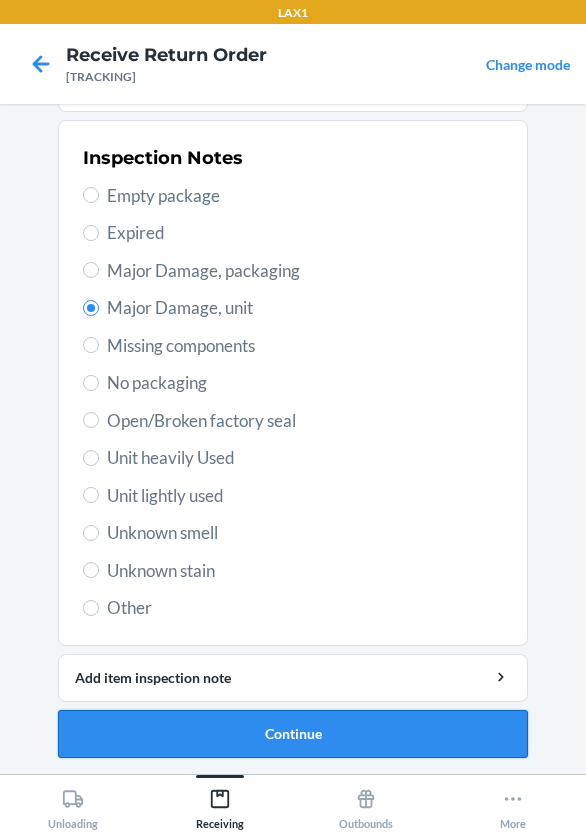 click on "Continue" at bounding box center (293, 734) 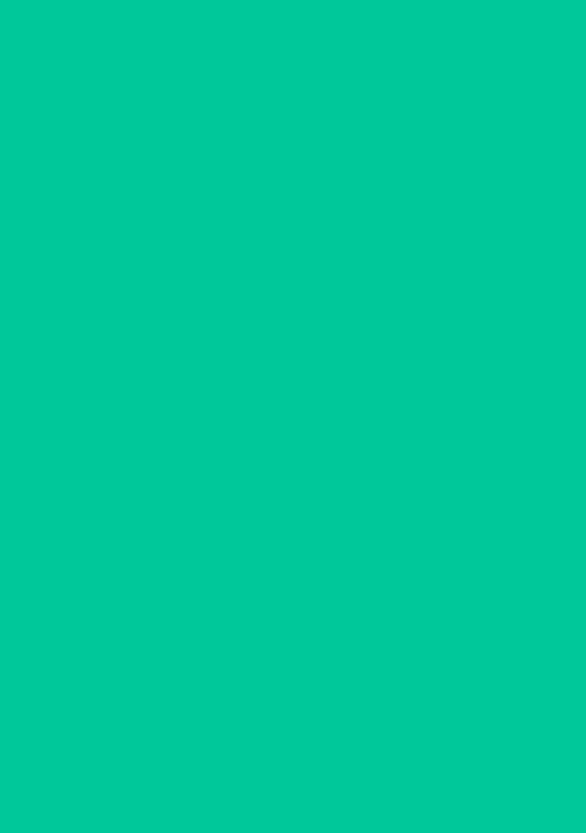 scroll, scrollTop: 195, scrollLeft: 0, axis: vertical 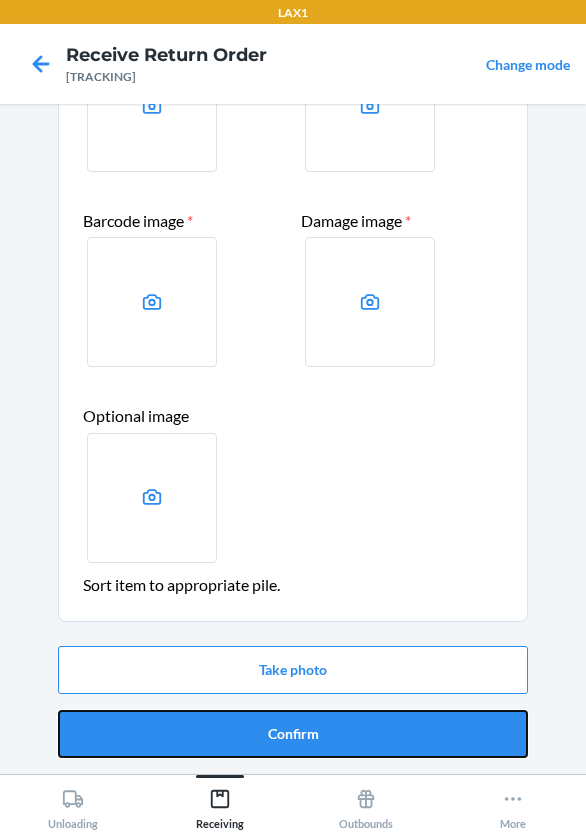 click on "Confirm" at bounding box center (293, 734) 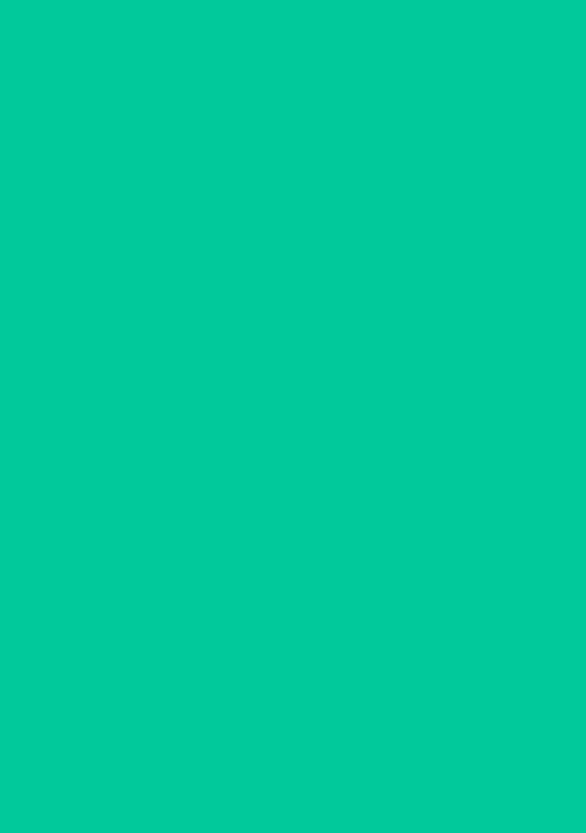 scroll, scrollTop: 0, scrollLeft: 0, axis: both 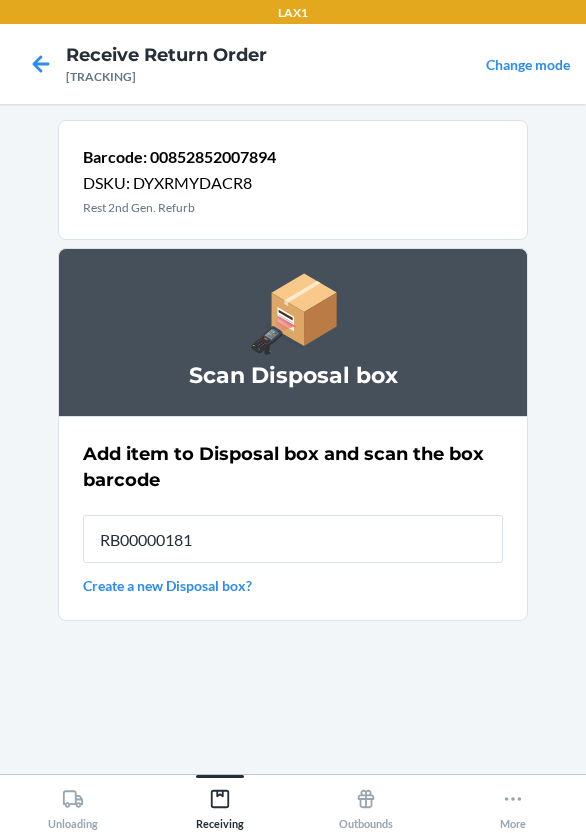 type on "RB000001819" 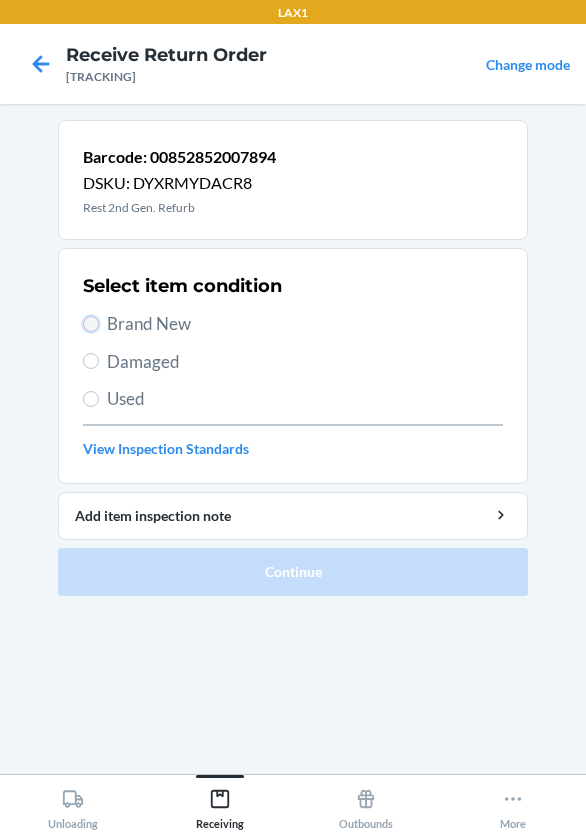 click on "Brand New" at bounding box center (91, 324) 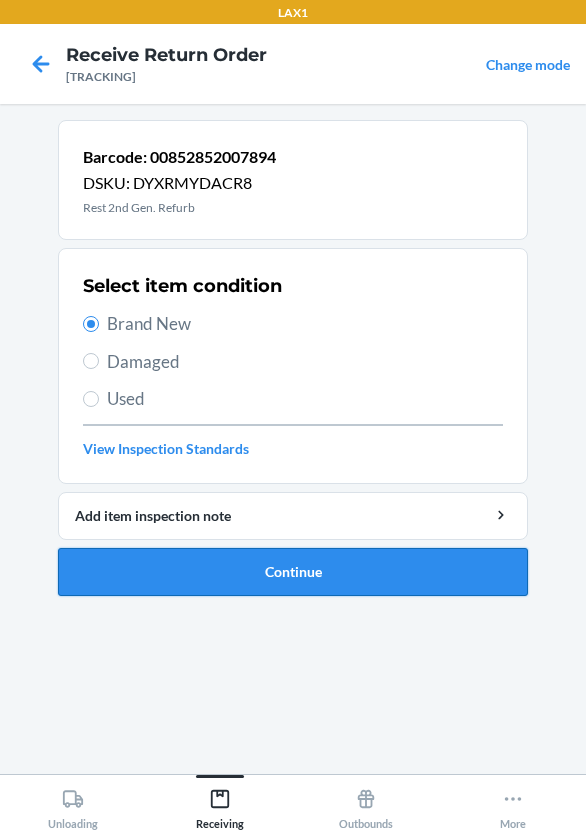 click on "Continue" at bounding box center (293, 572) 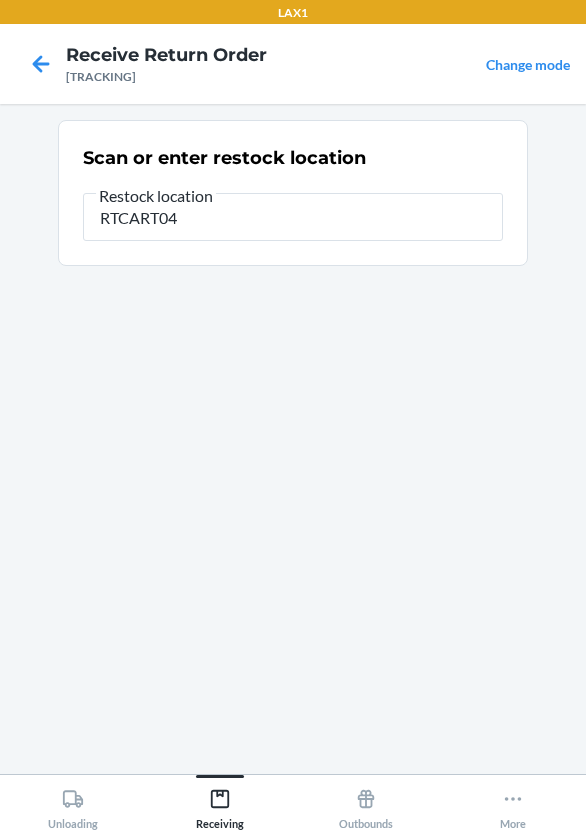 type on "RTCART047" 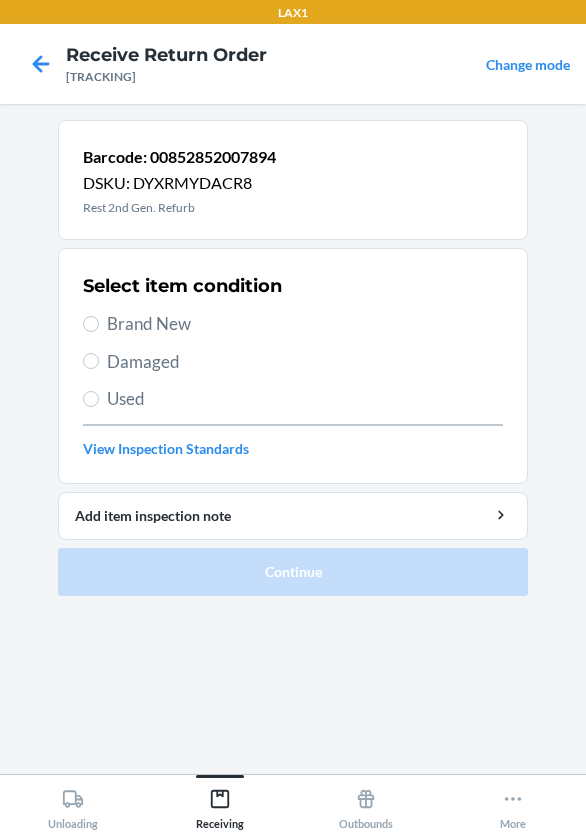 click on "Damaged" at bounding box center [305, 362] 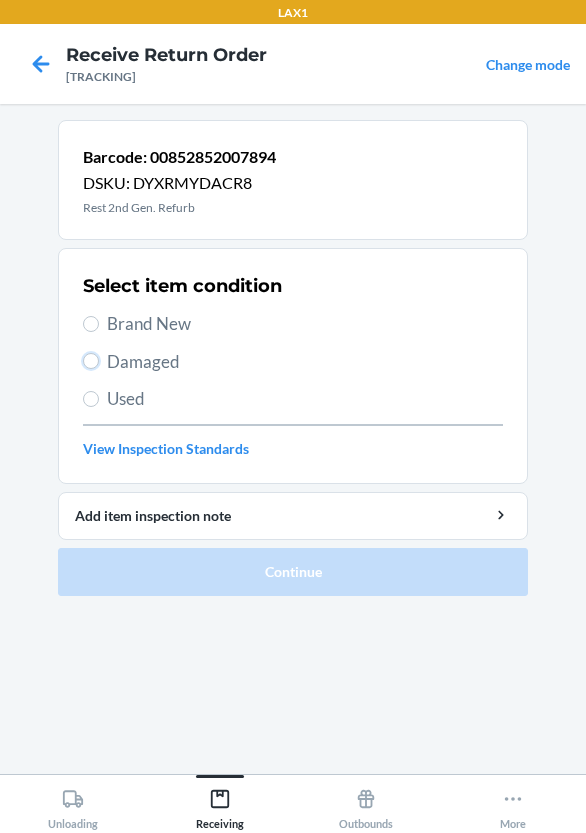click on "Damaged" at bounding box center (91, 361) 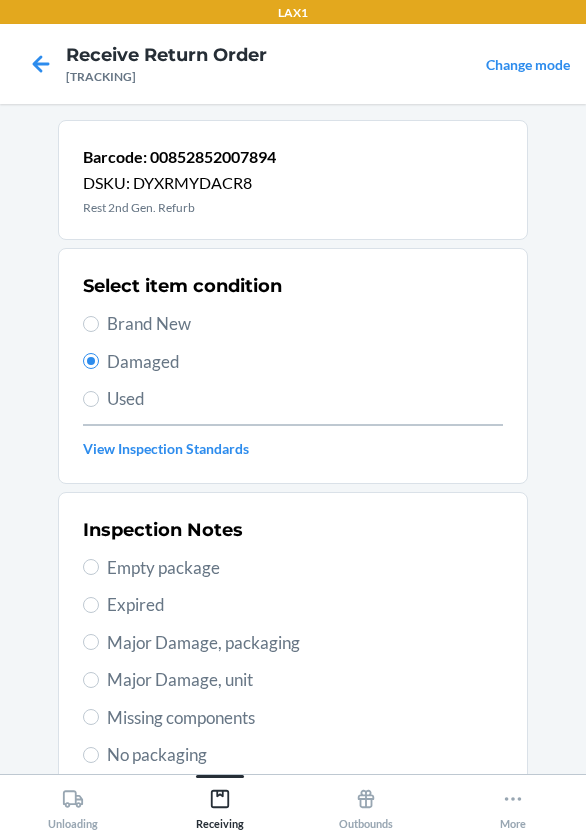 click on "Major Damage, unit" at bounding box center (293, 680) 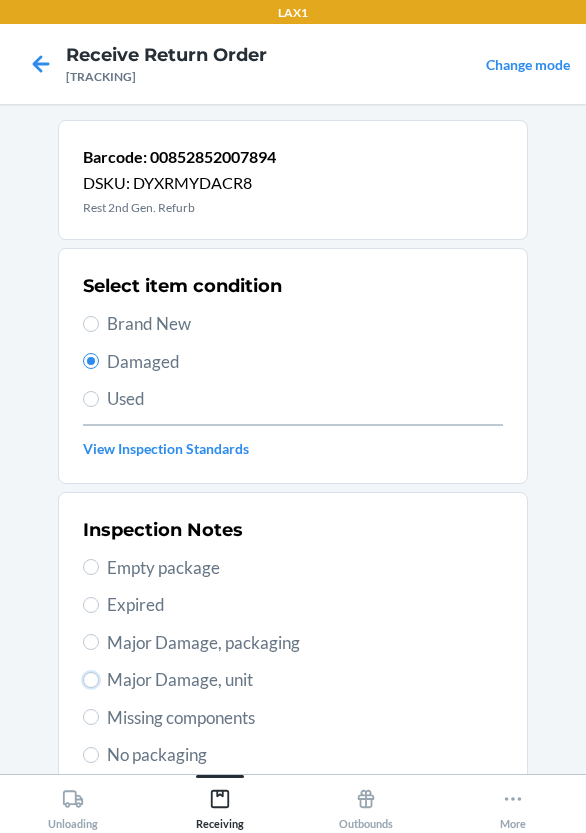 click on "Major Damage, unit" at bounding box center (91, 680) 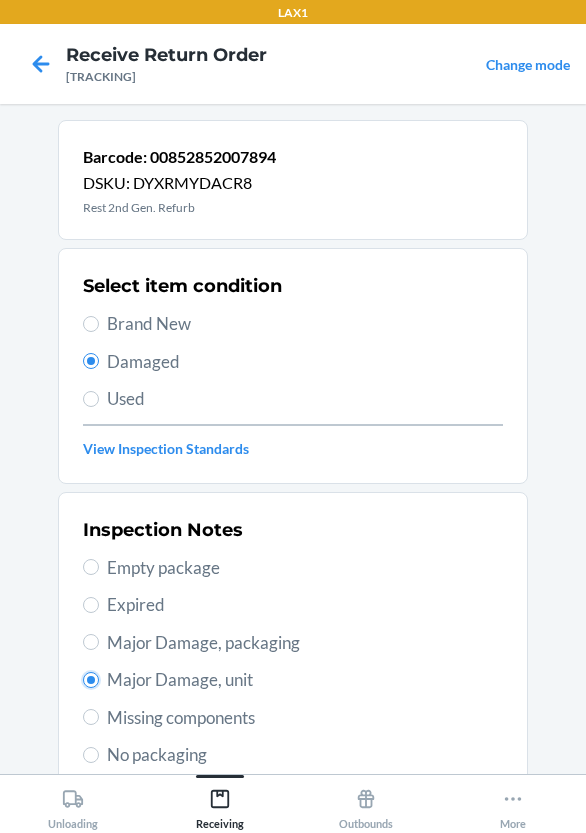 radio on "true" 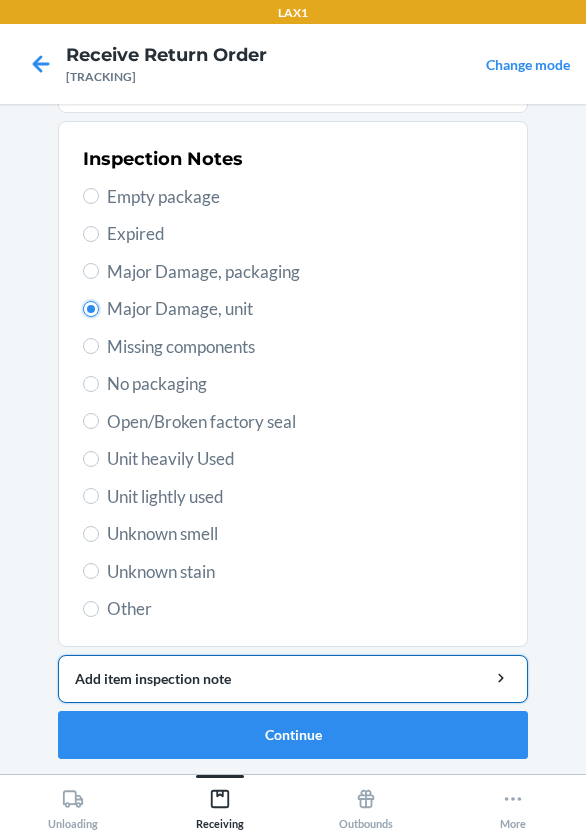 scroll, scrollTop: 372, scrollLeft: 0, axis: vertical 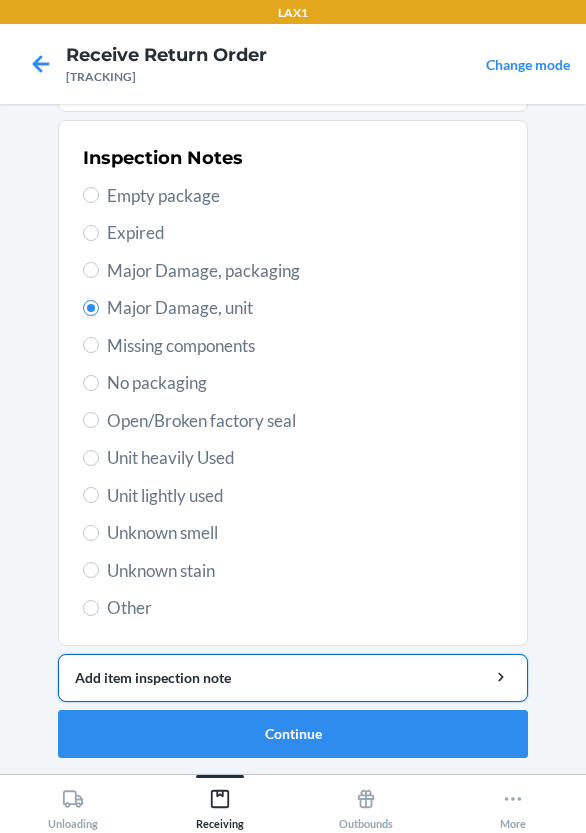 click on "Add item inspection note" at bounding box center (293, 677) 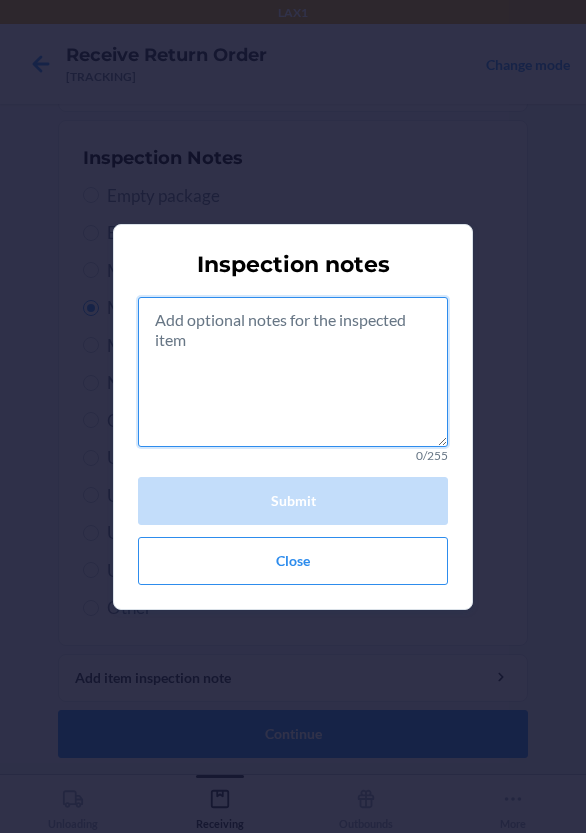 click at bounding box center [293, 372] 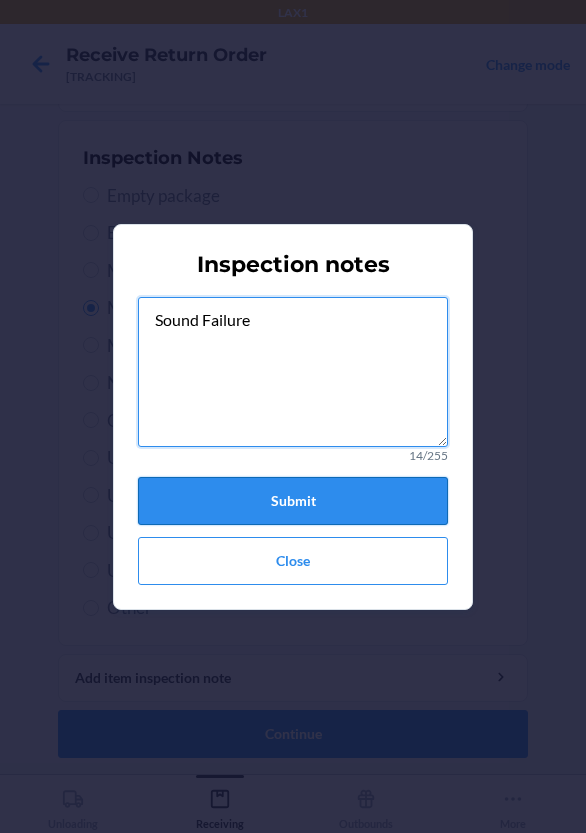 type on "Sound Failure" 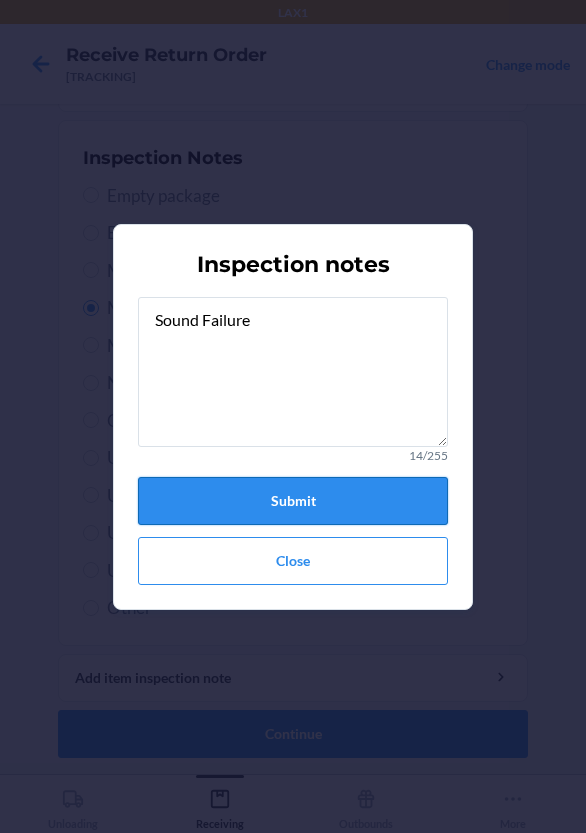 click on "Submit" at bounding box center (293, 501) 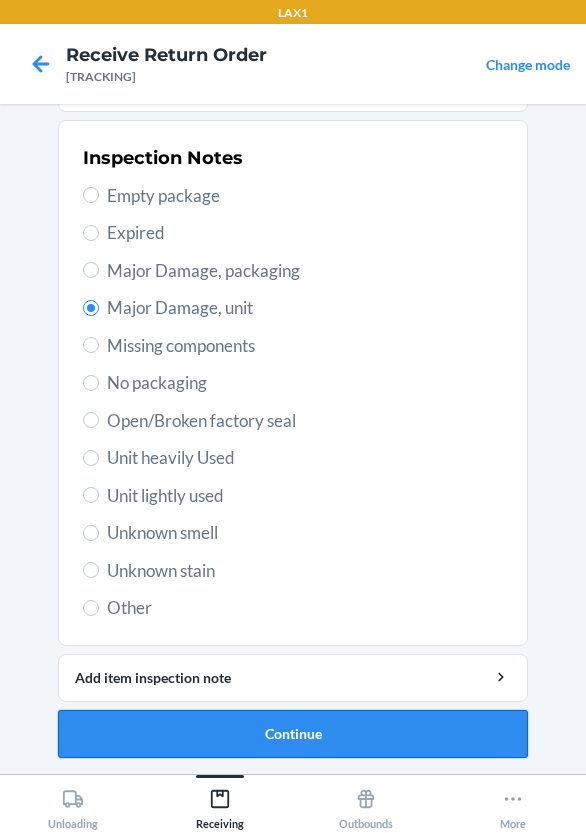 click on "Continue" at bounding box center [293, 734] 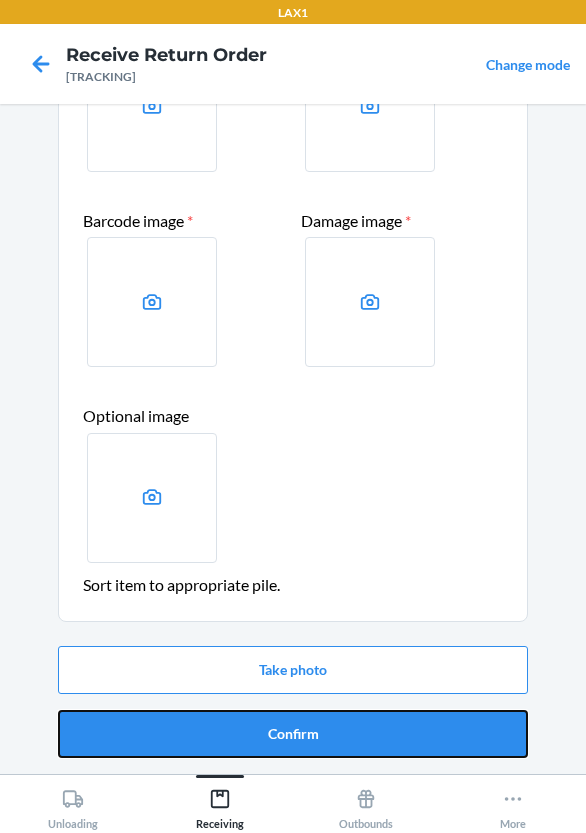 click on "Confirm" at bounding box center (293, 734) 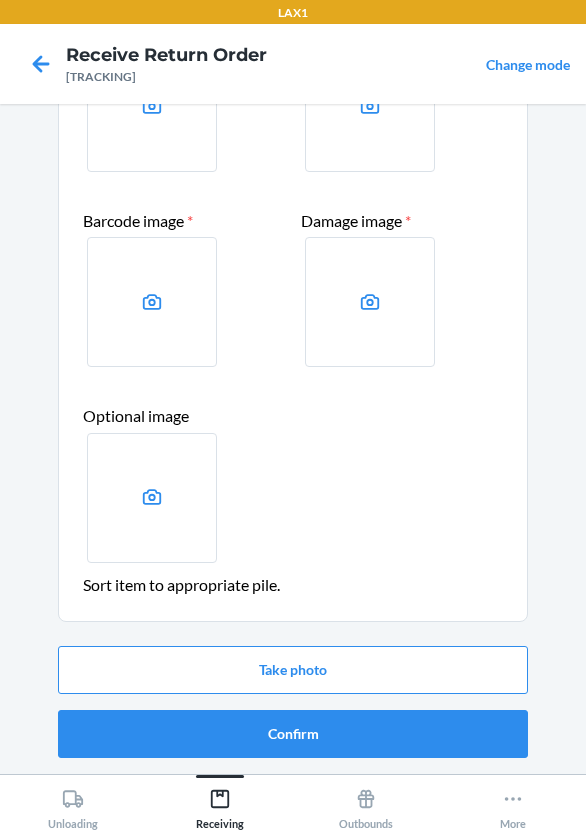 scroll, scrollTop: 0, scrollLeft: 0, axis: both 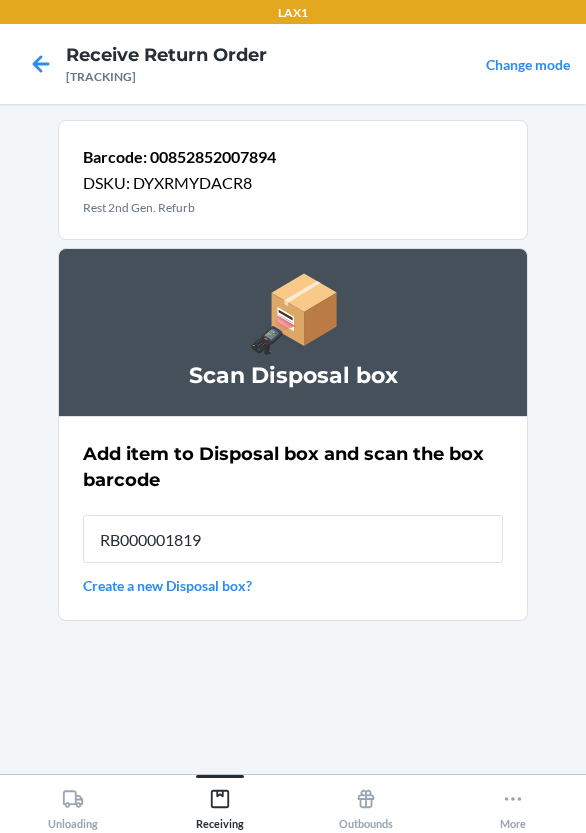 type on "RB000001819" 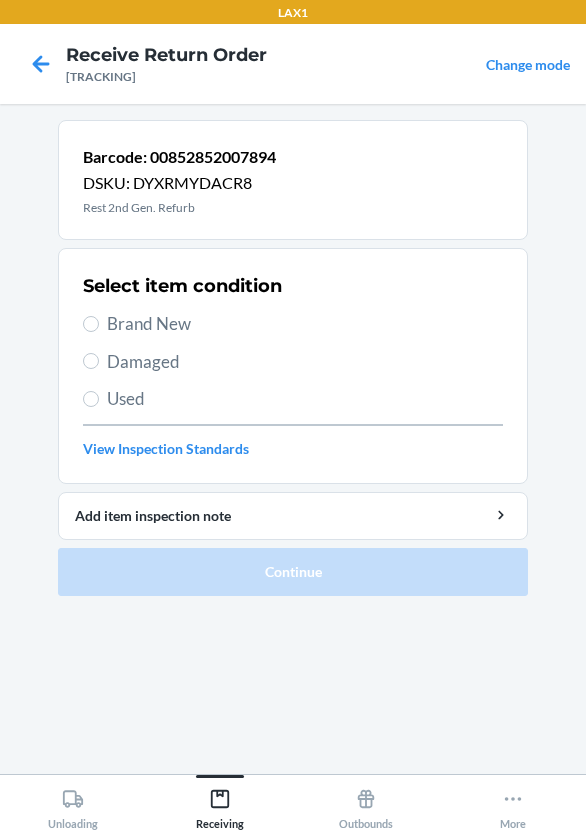 click on "Damaged" at bounding box center (305, 362) 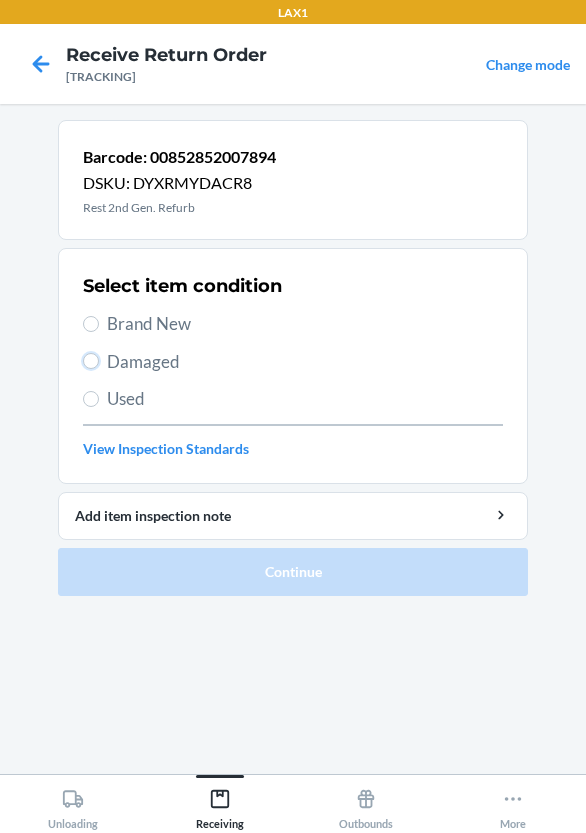 click on "Damaged" at bounding box center (91, 361) 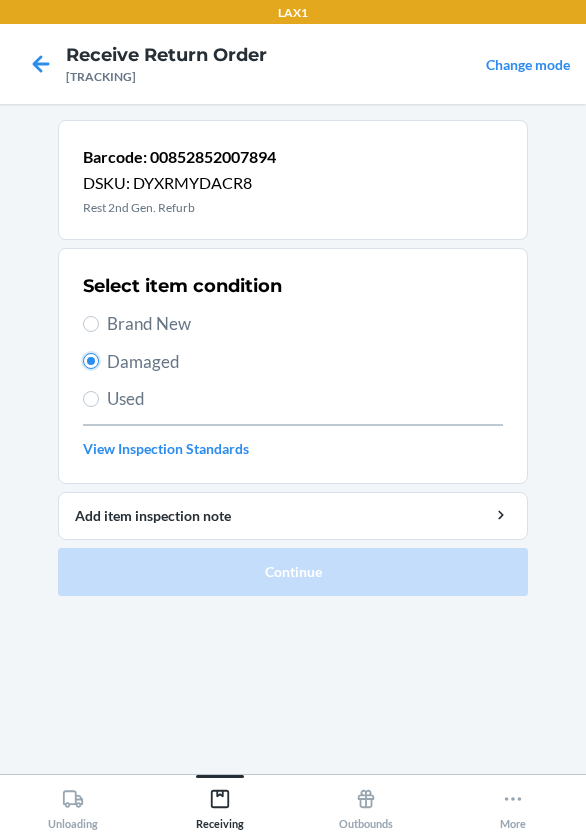 radio on "true" 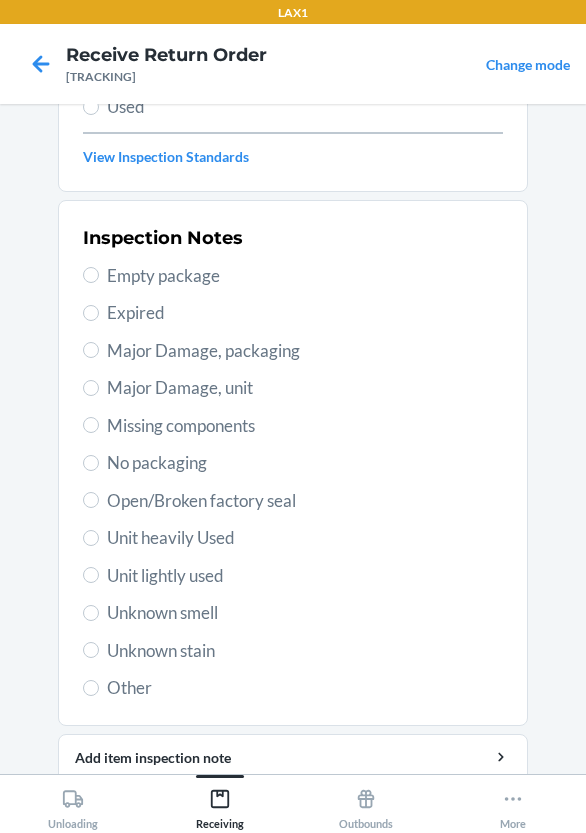 scroll, scrollTop: 300, scrollLeft: 0, axis: vertical 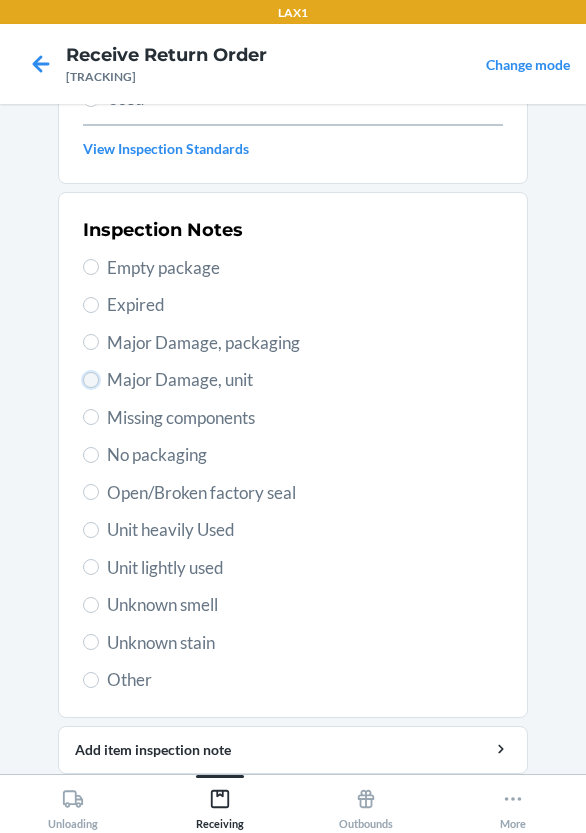 click on "Major Damage, unit" at bounding box center [91, 380] 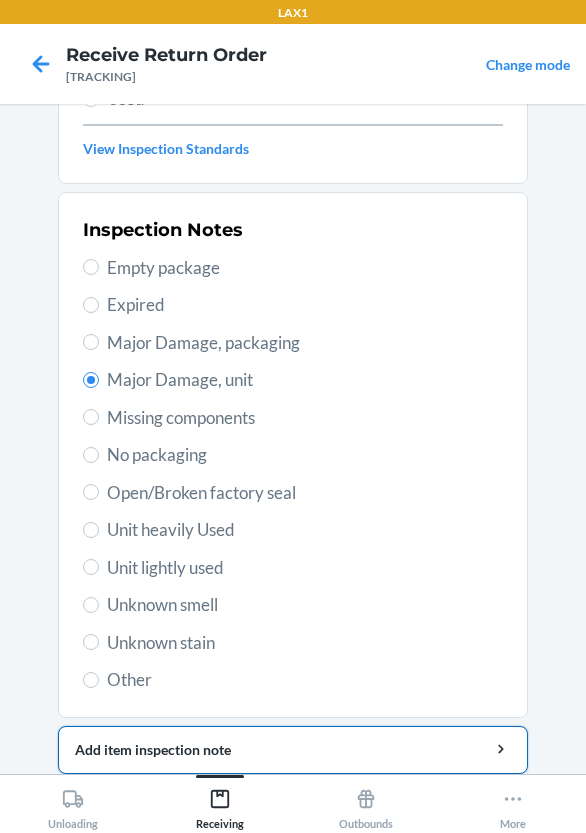 click on "Add item inspection note" at bounding box center (293, 749) 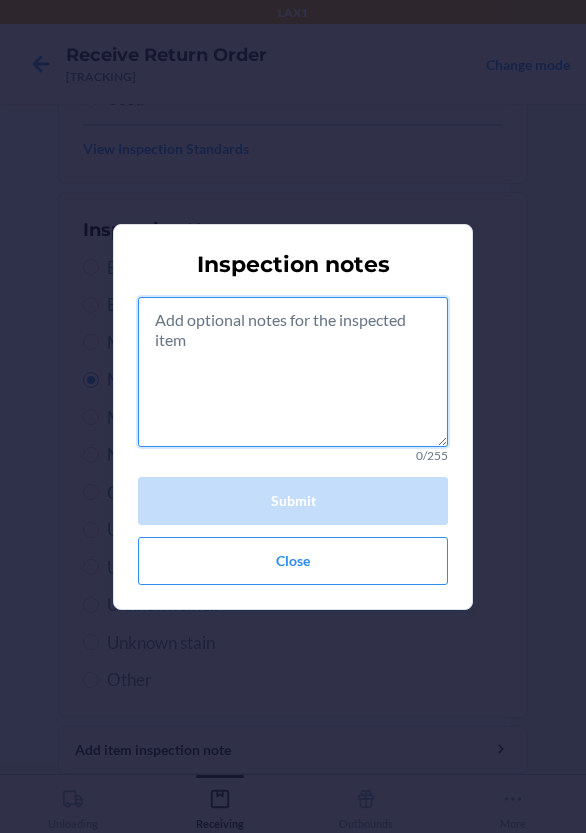 click at bounding box center (293, 372) 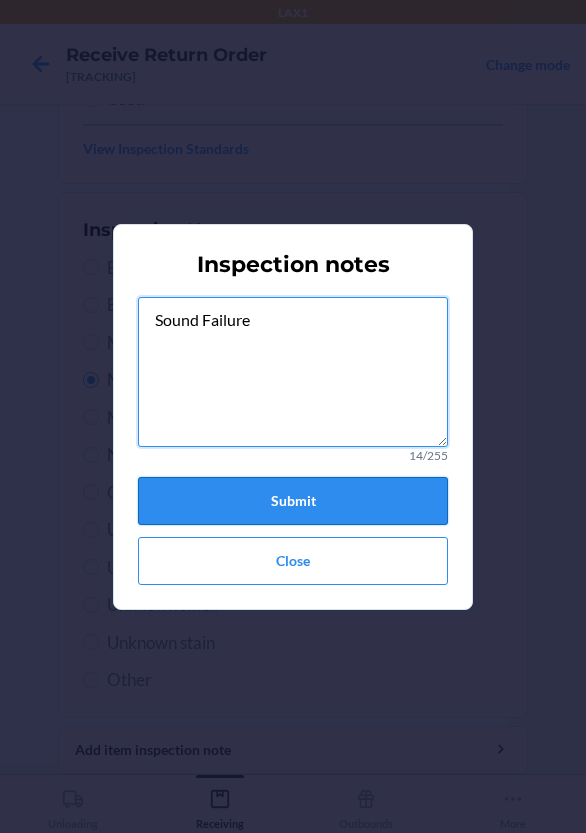 type on "Sound Failure" 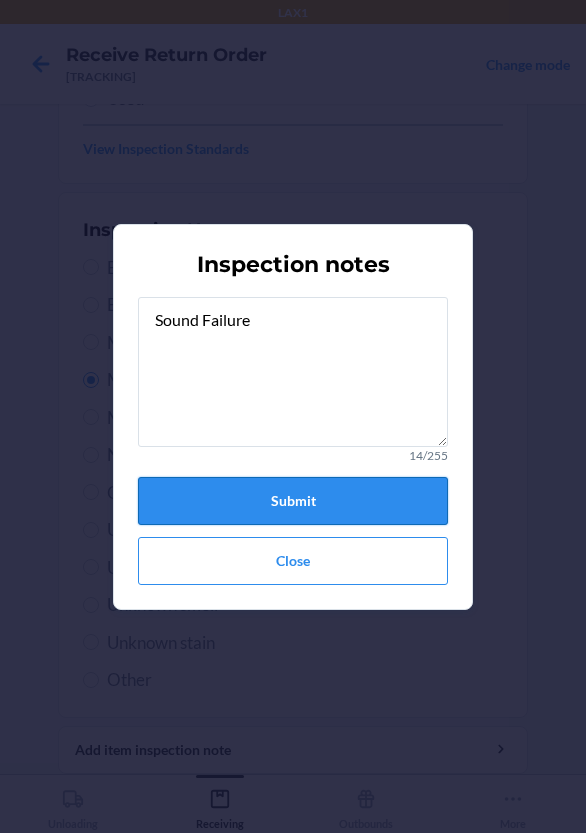 click on "Submit" at bounding box center [293, 501] 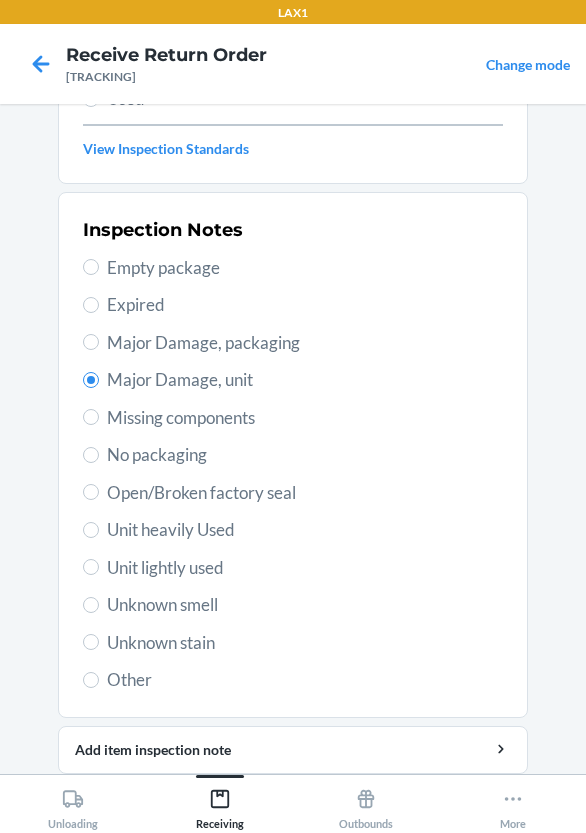 scroll, scrollTop: 372, scrollLeft: 0, axis: vertical 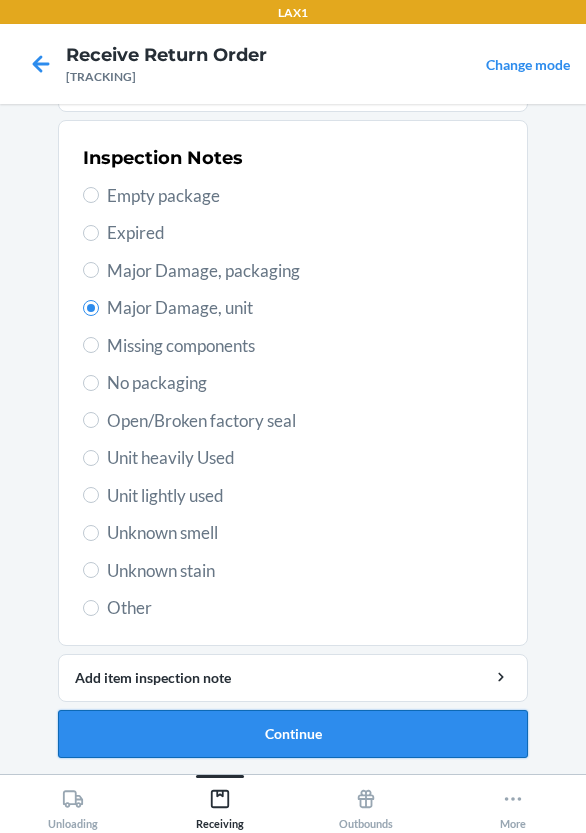 click on "Continue" at bounding box center (293, 734) 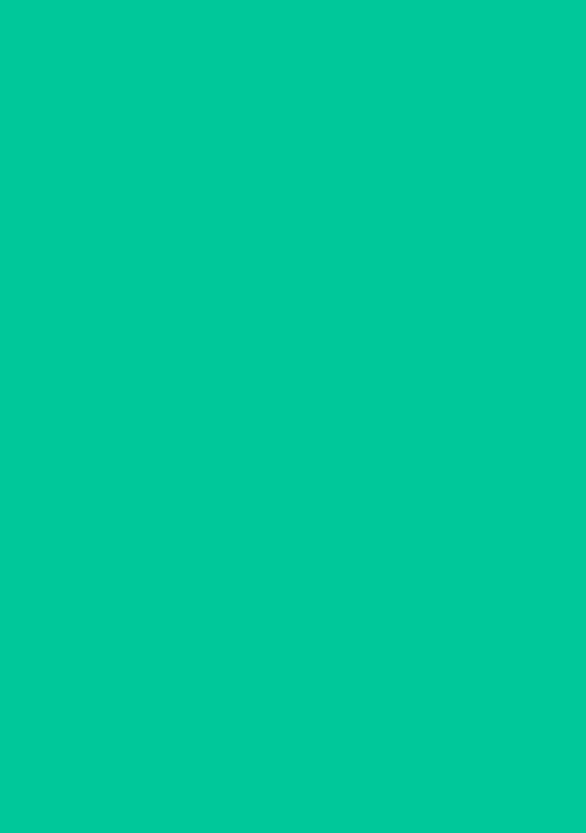 scroll, scrollTop: 195, scrollLeft: 0, axis: vertical 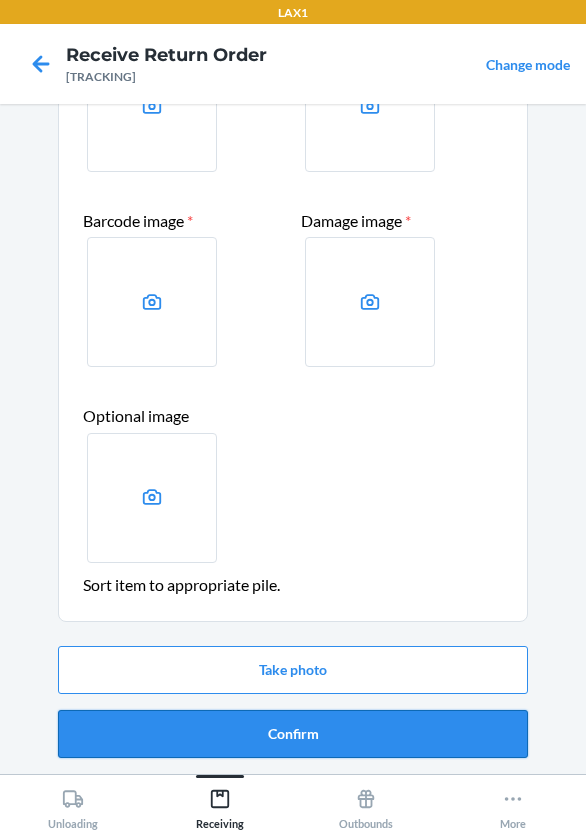 click on "Confirm" at bounding box center (293, 734) 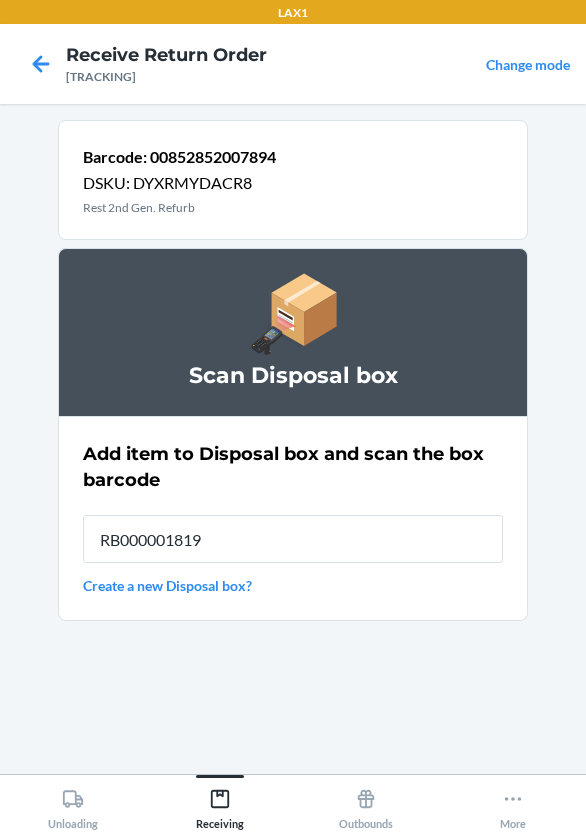type on "RB000001819" 